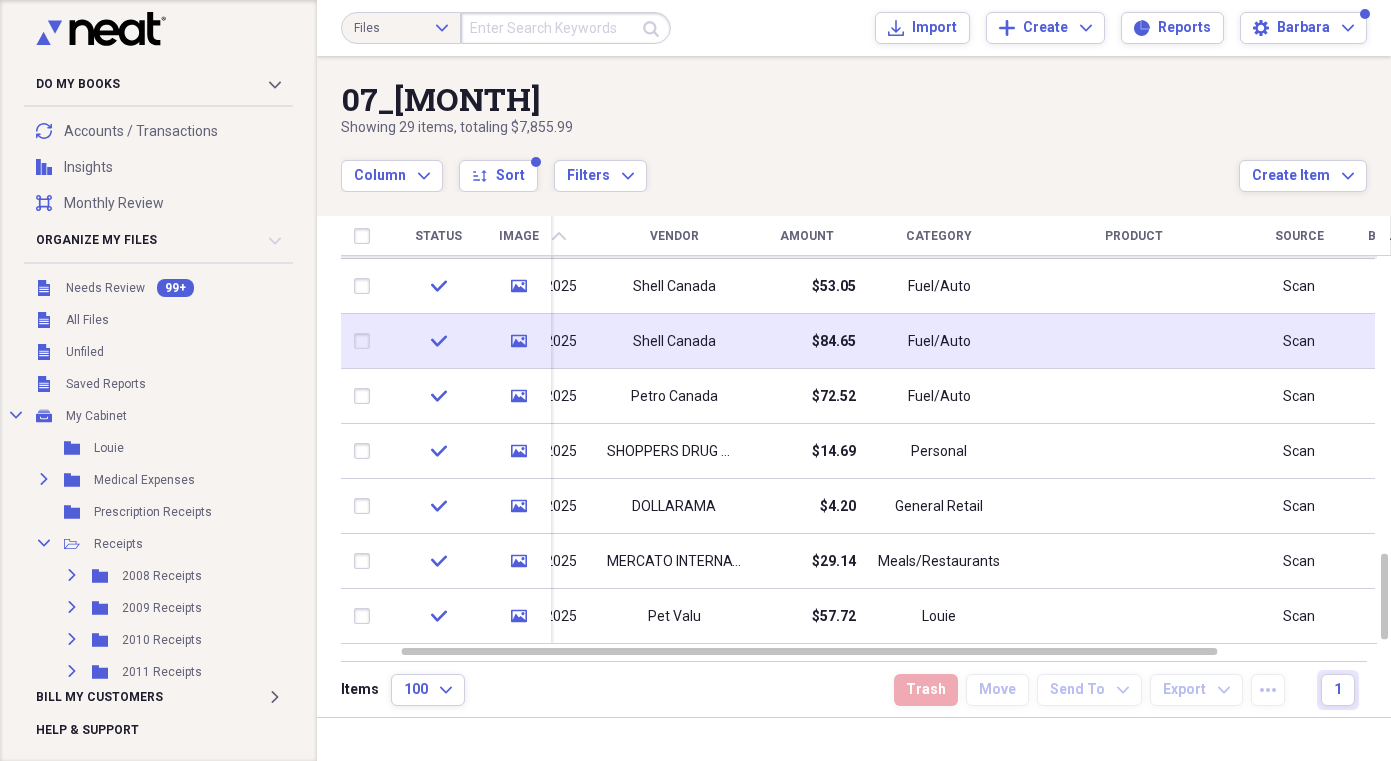 scroll, scrollTop: 0, scrollLeft: 0, axis: both 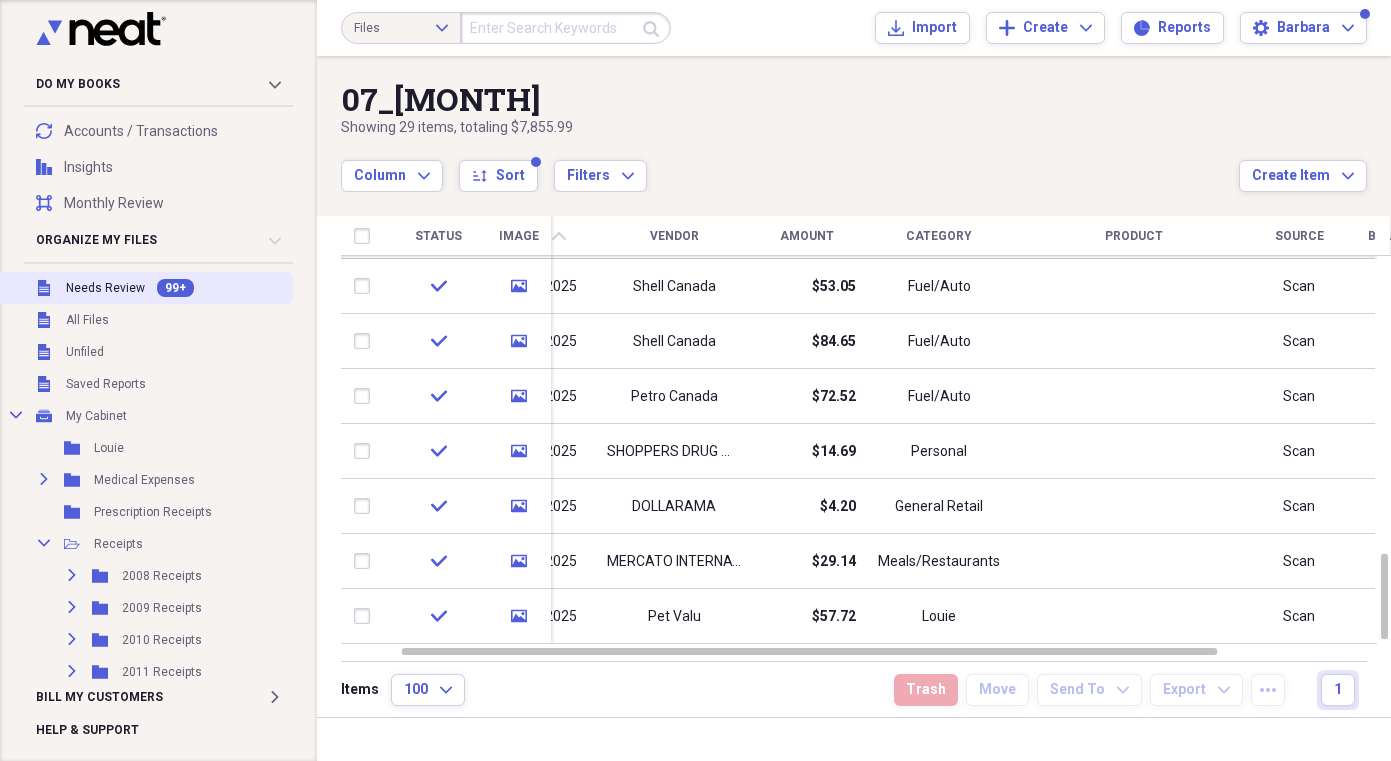 click on "Unfiled Needs Review 99+" at bounding box center [144, 288] 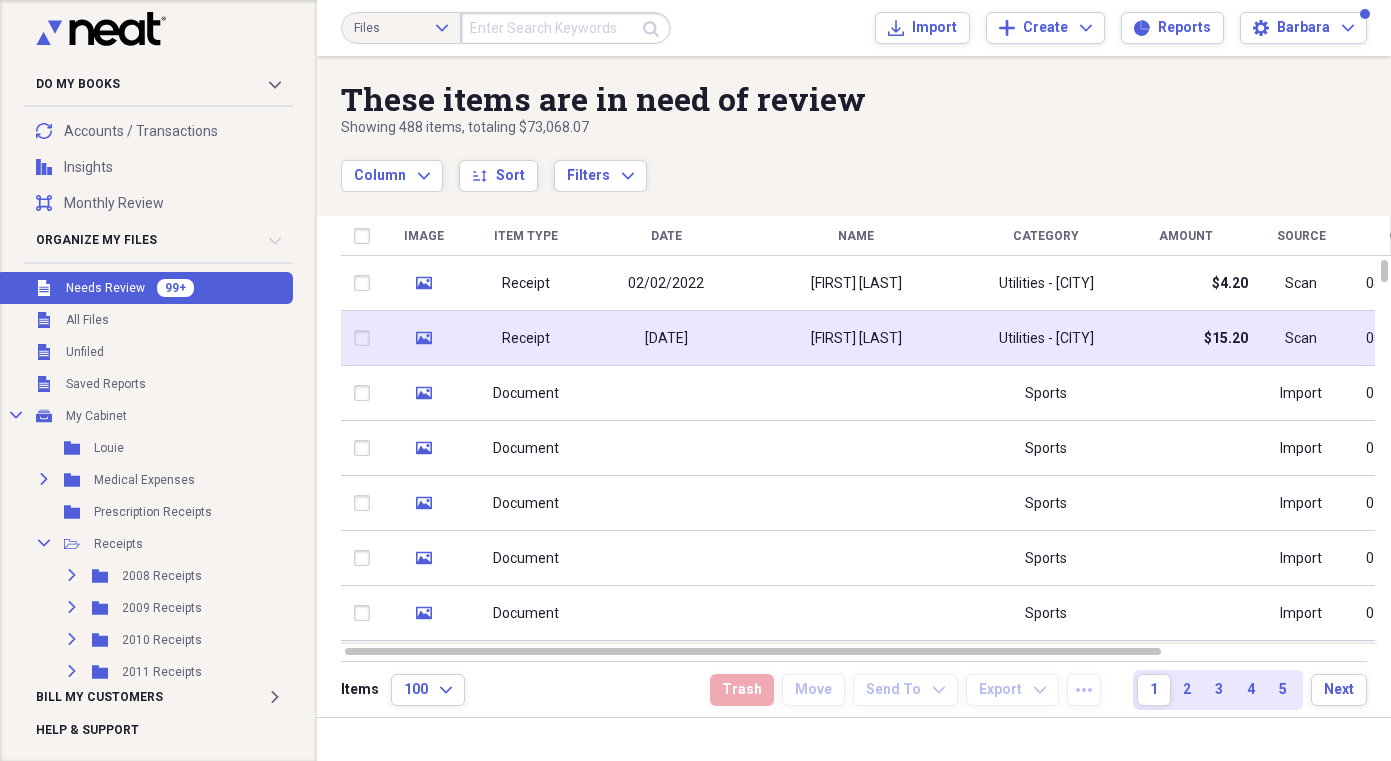 click on "Receipt" at bounding box center [526, 339] 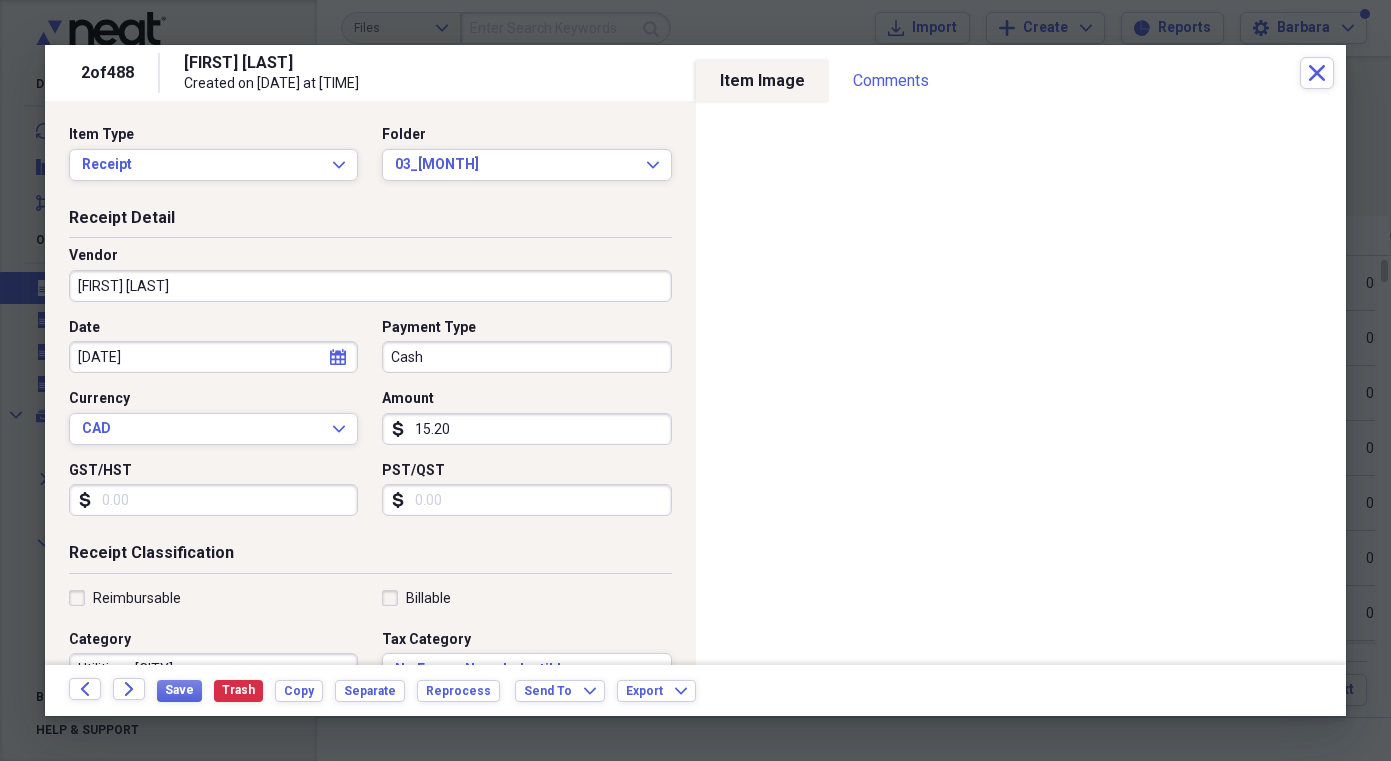 click 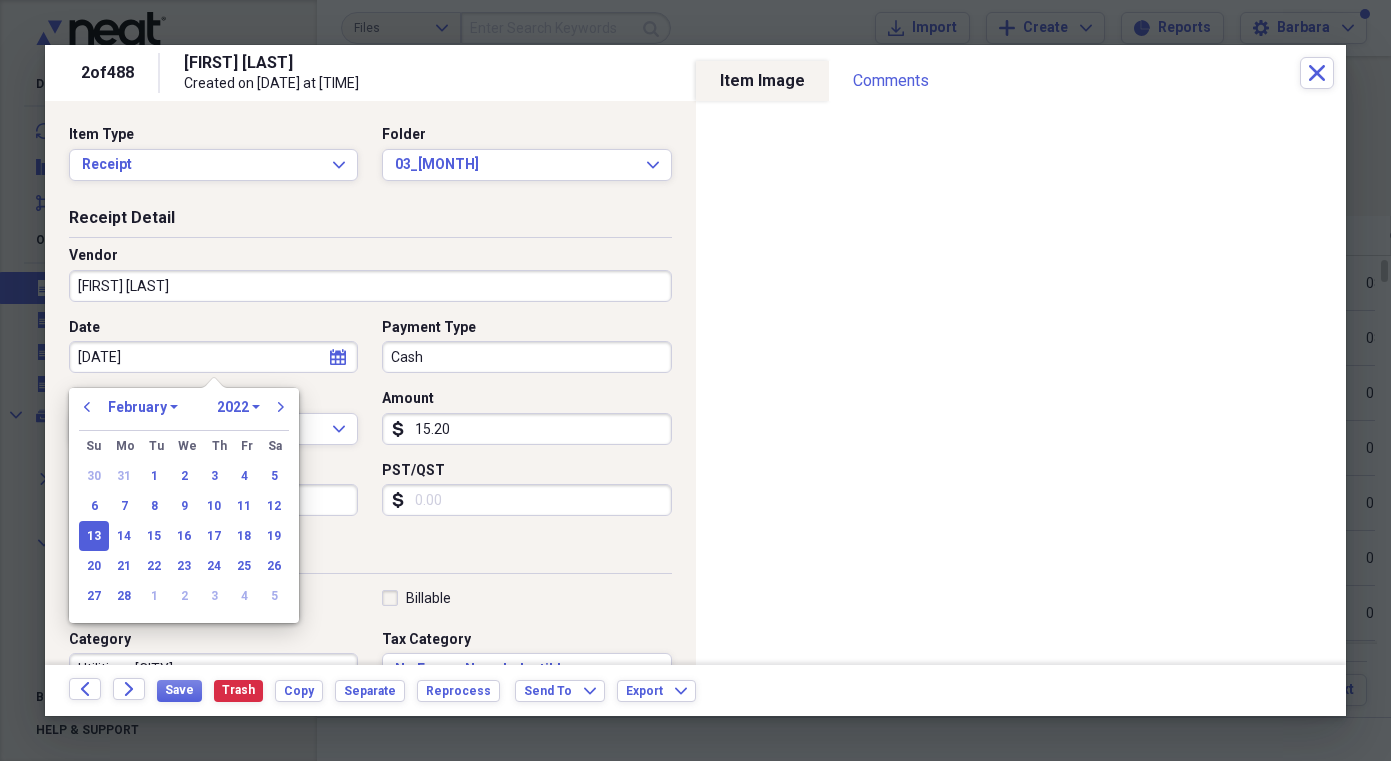 click on "January February March April May June July August September October November December" at bounding box center [143, 407] 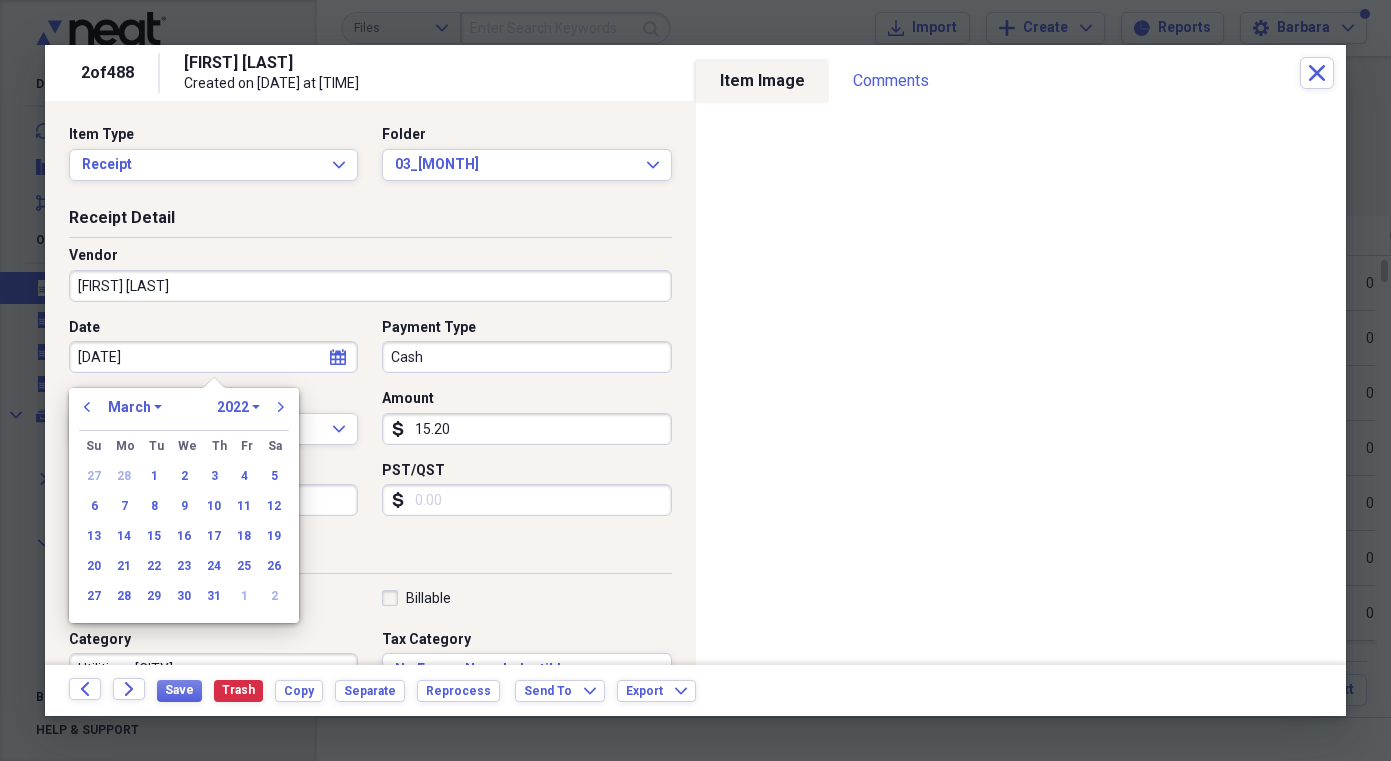 click on "15" at bounding box center [154, 536] 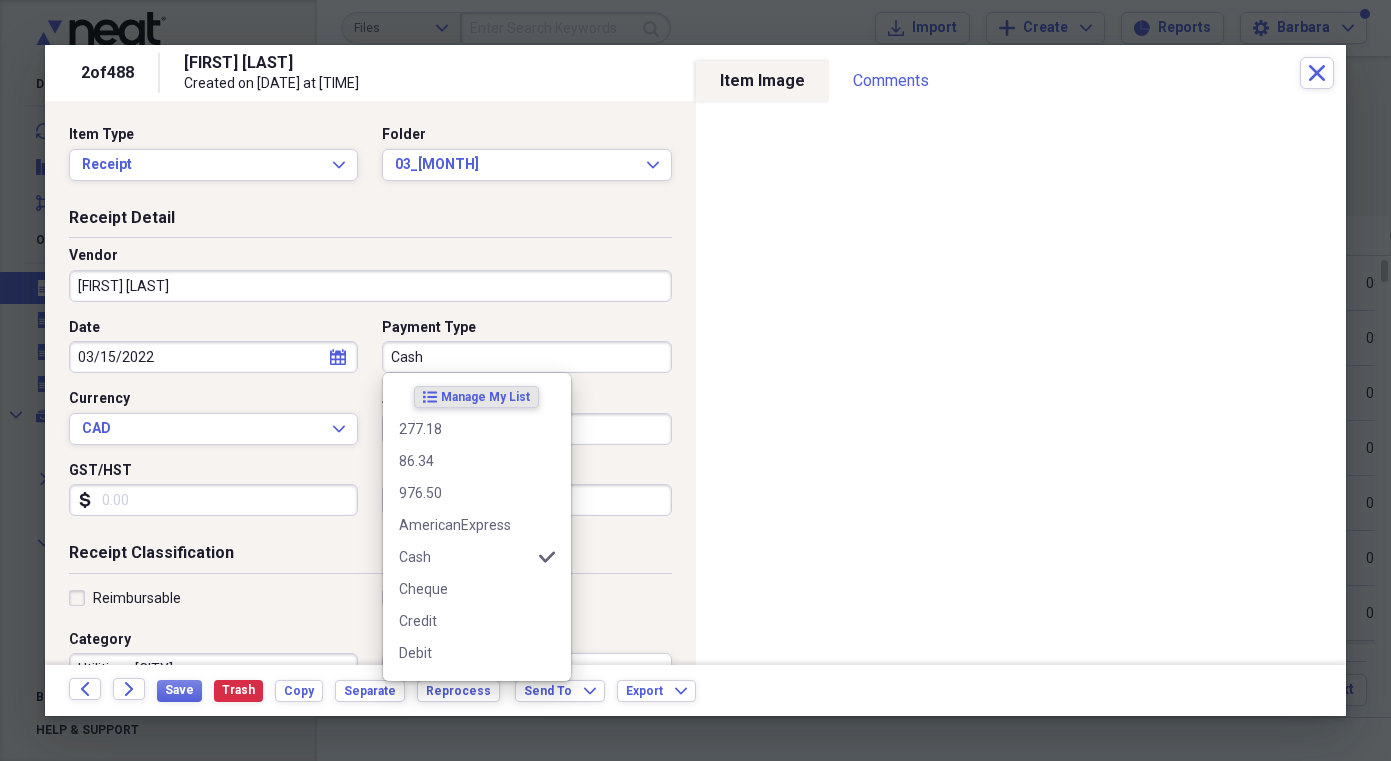 click on "Cash" at bounding box center (526, 357) 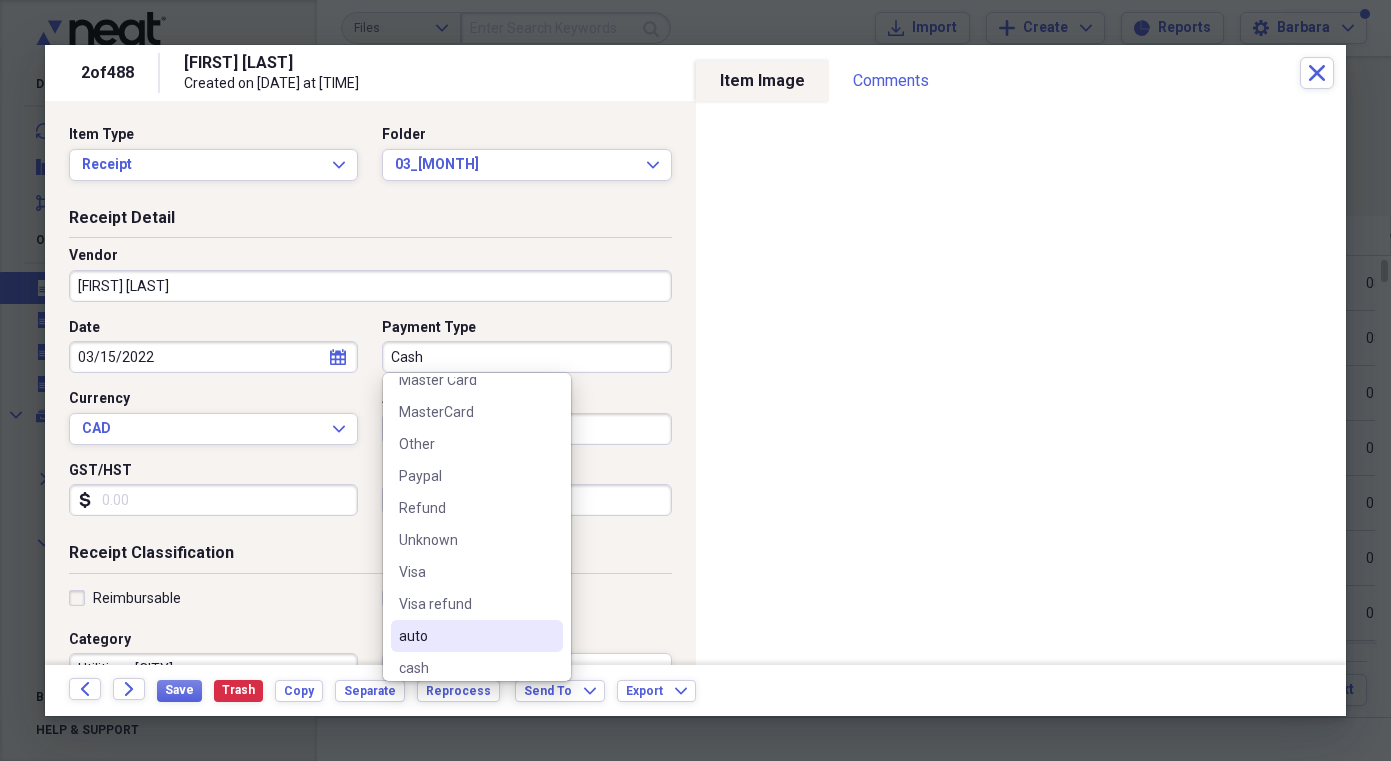 scroll, scrollTop: 530, scrollLeft: 0, axis: vertical 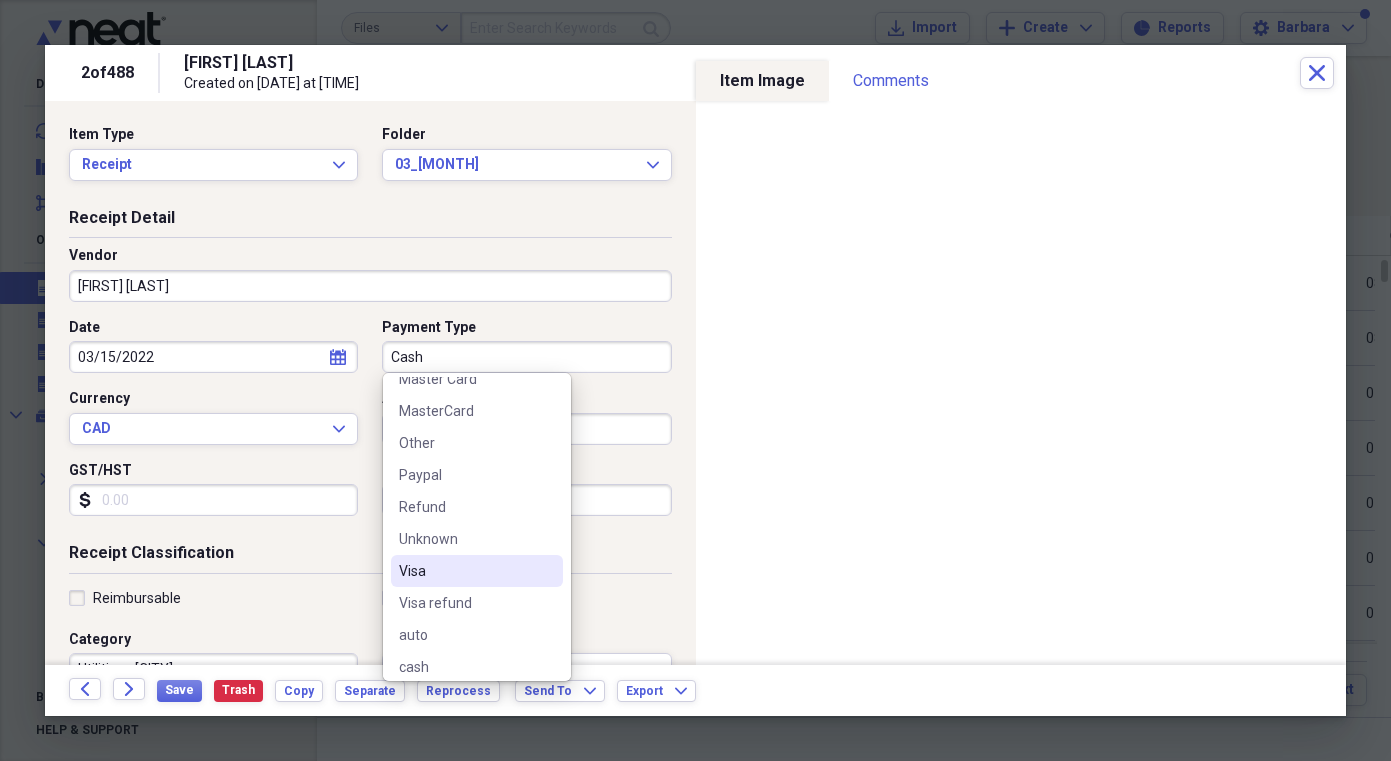click on "Visa" at bounding box center (465, 571) 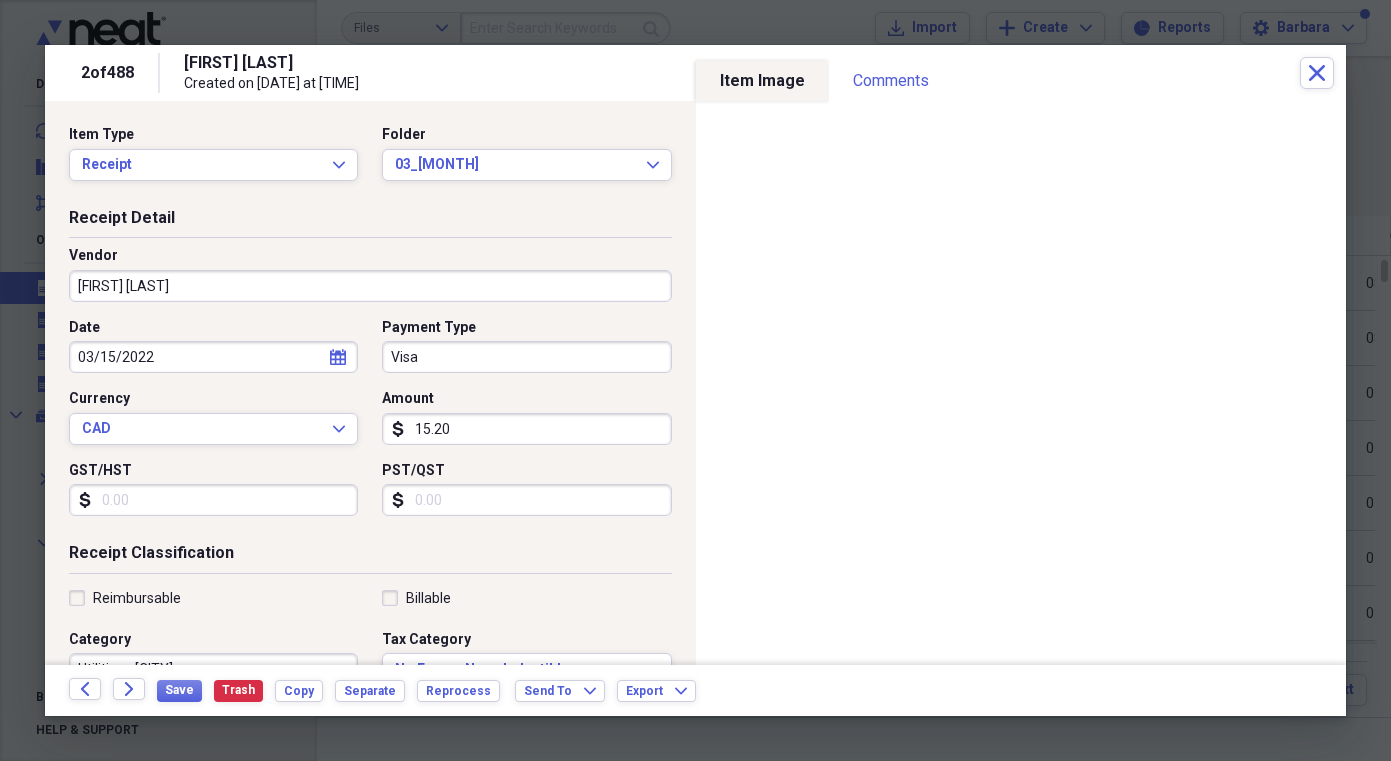 click on "[FIRST] [LAST]" at bounding box center [370, 286] 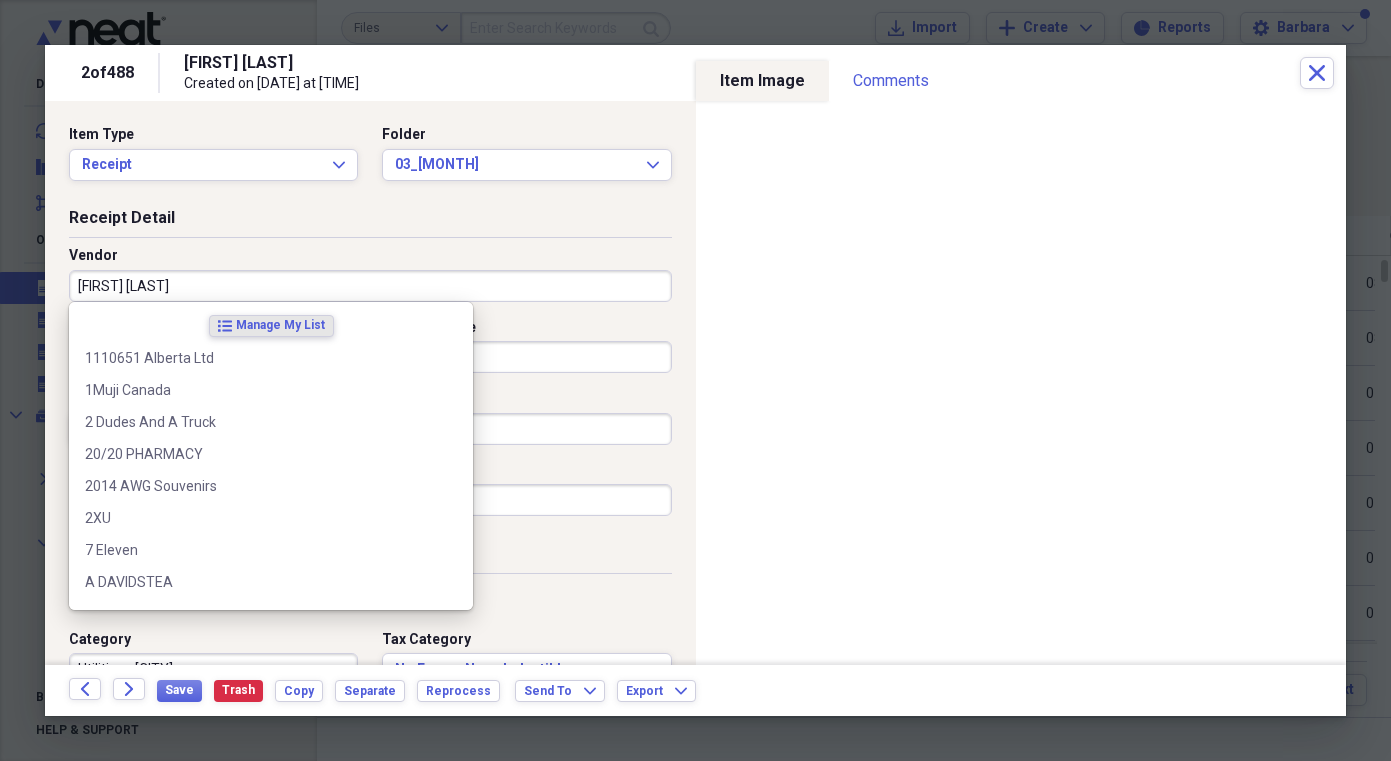 click on "[FIRST] [LAST]" at bounding box center [370, 286] 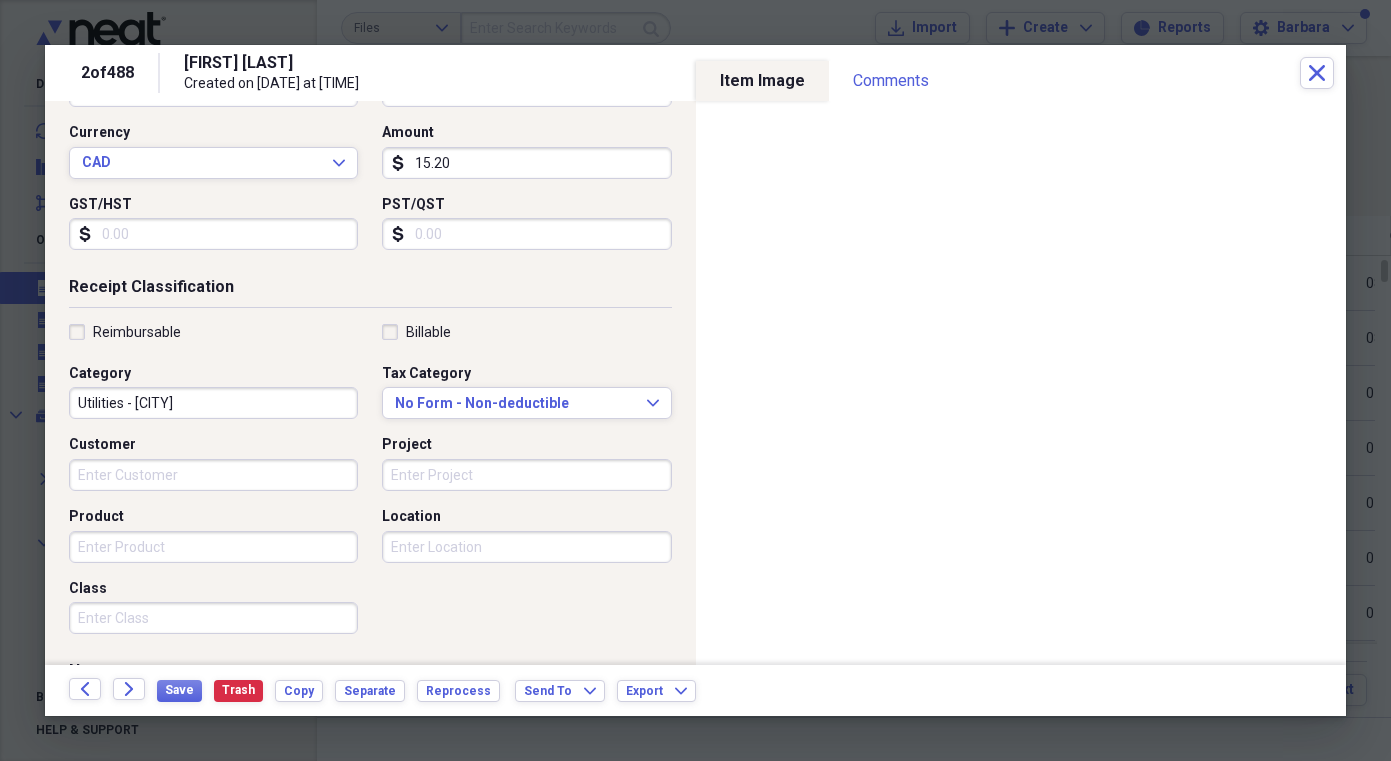 scroll, scrollTop: 269, scrollLeft: 0, axis: vertical 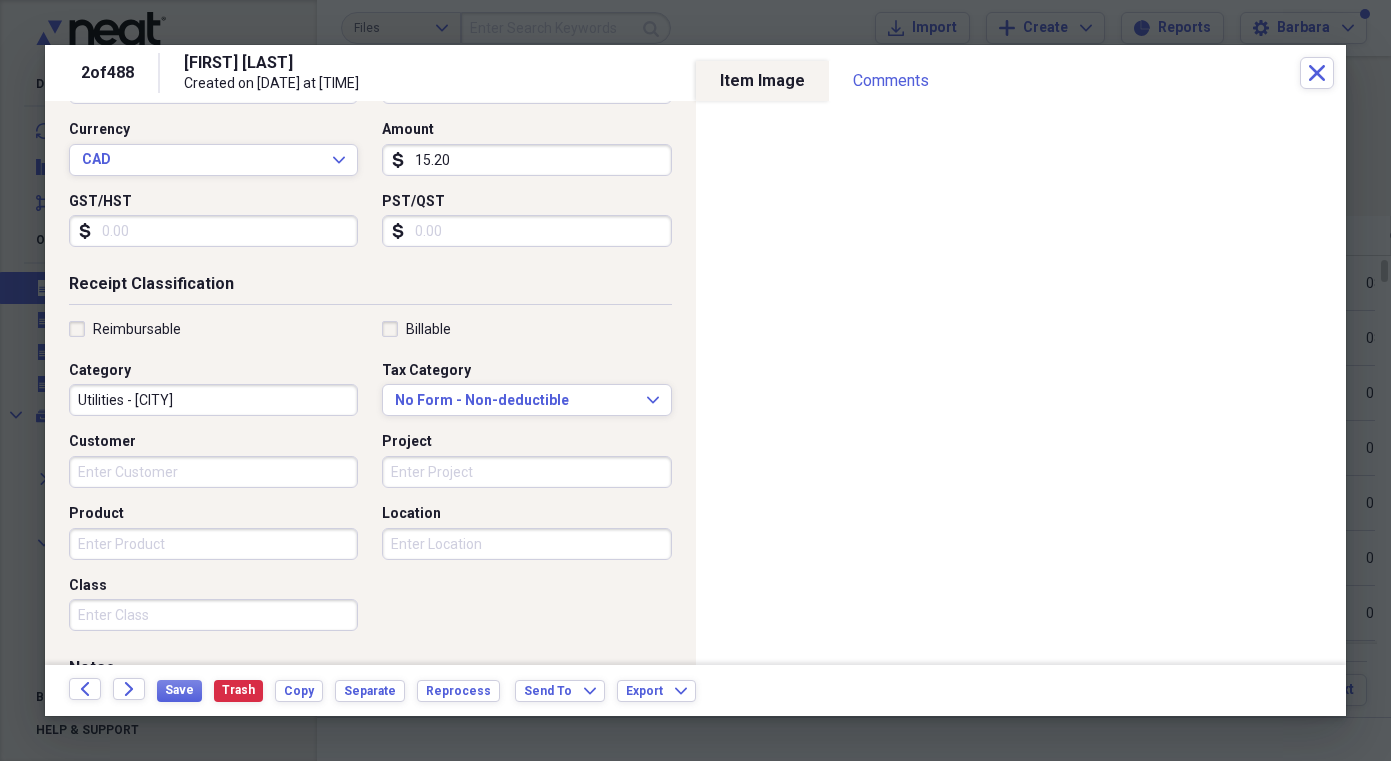 type on "Annies Quilt Shop" 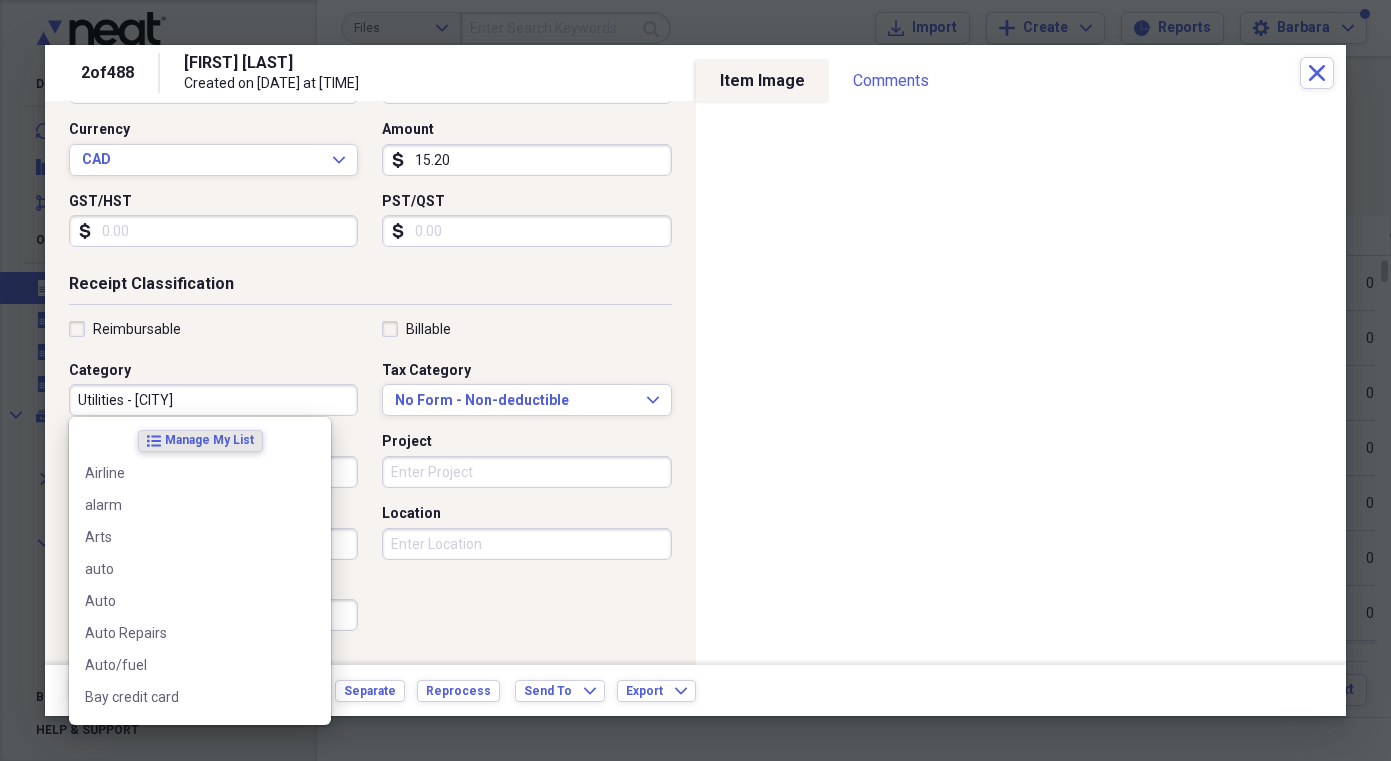 click on "Utilities - [CITY]" at bounding box center (213, 400) 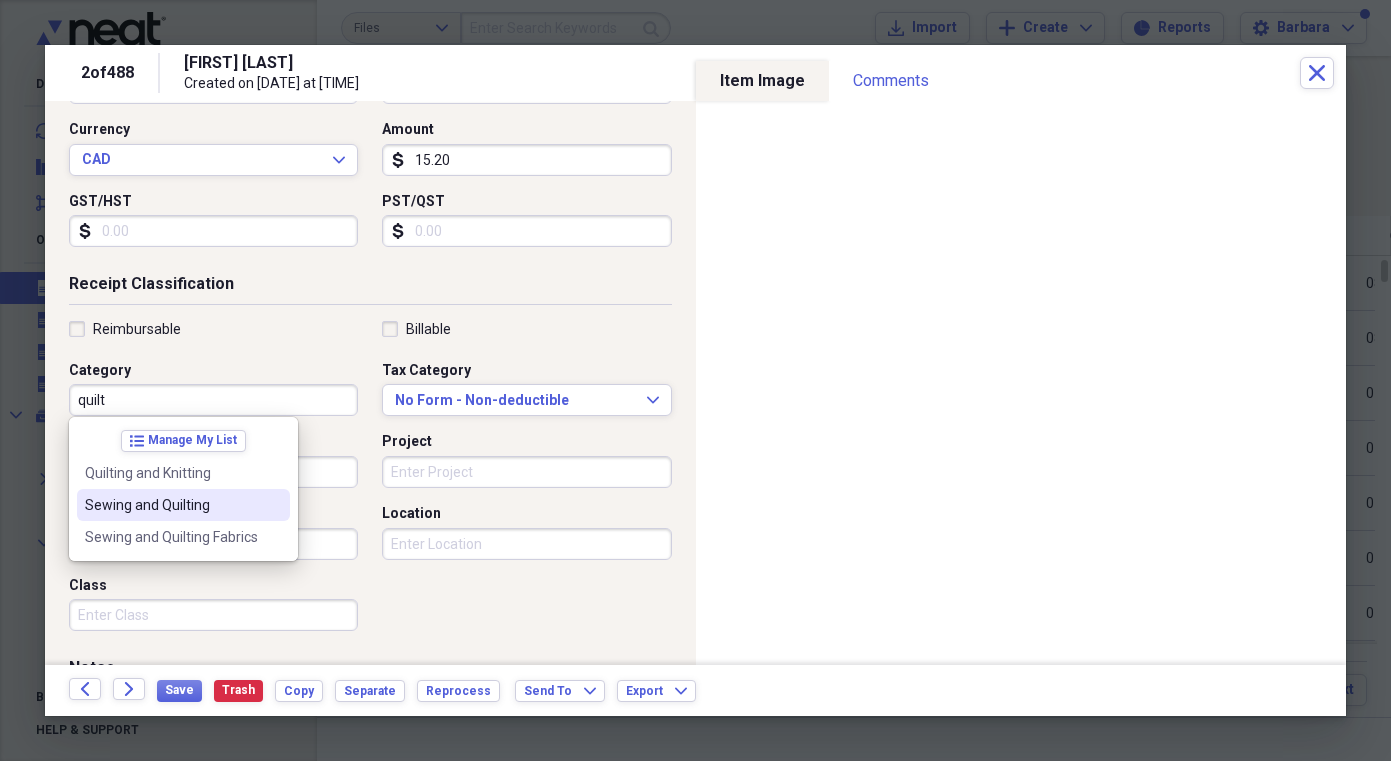 click on "Sewing and Quilting" at bounding box center [171, 505] 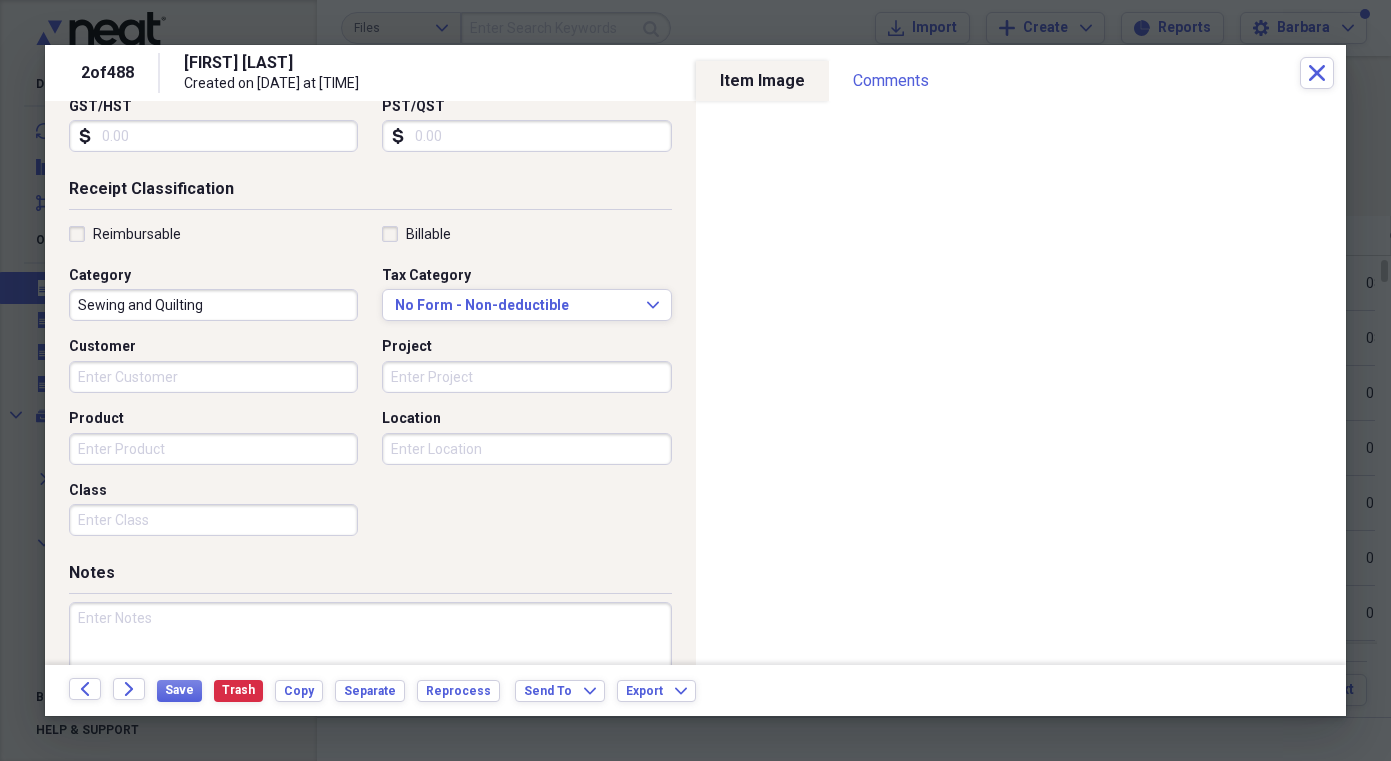 scroll, scrollTop: 456, scrollLeft: 0, axis: vertical 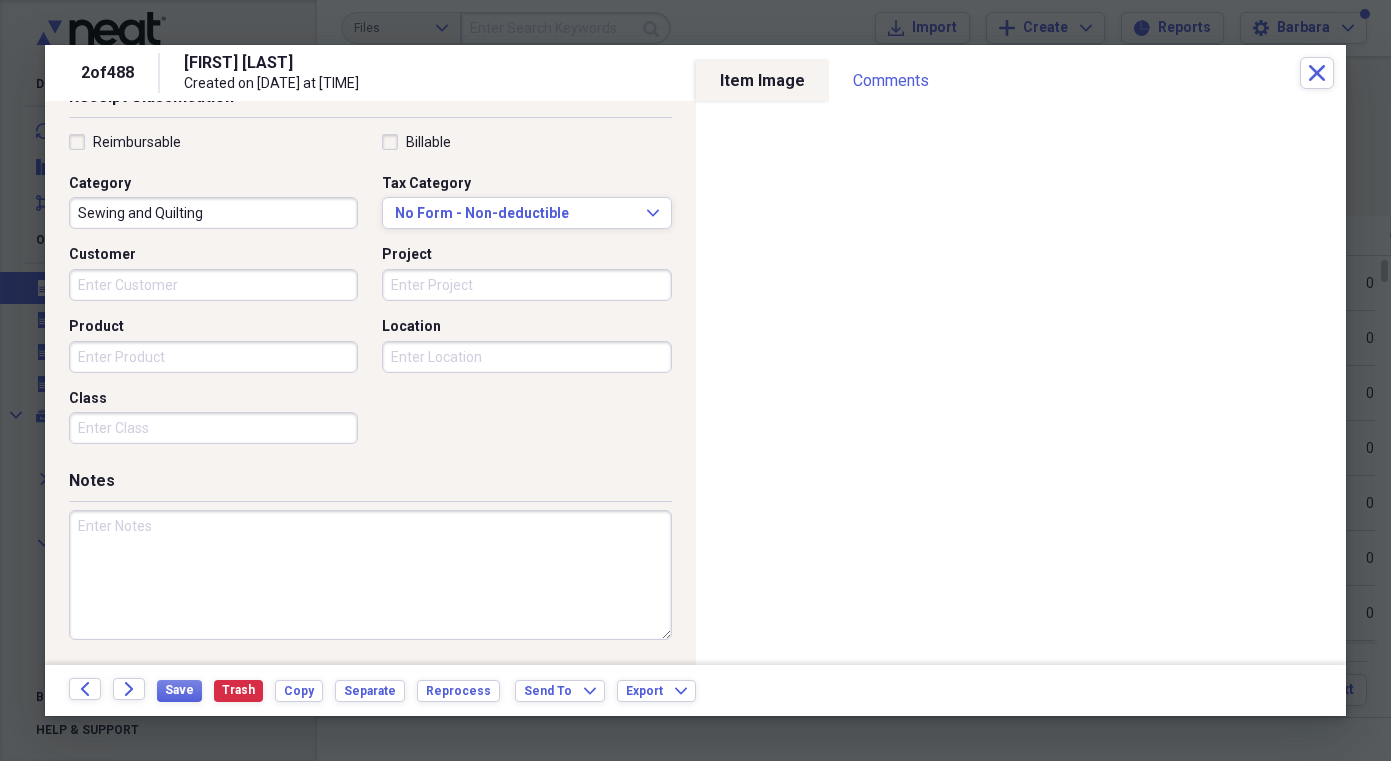 click at bounding box center [370, 575] 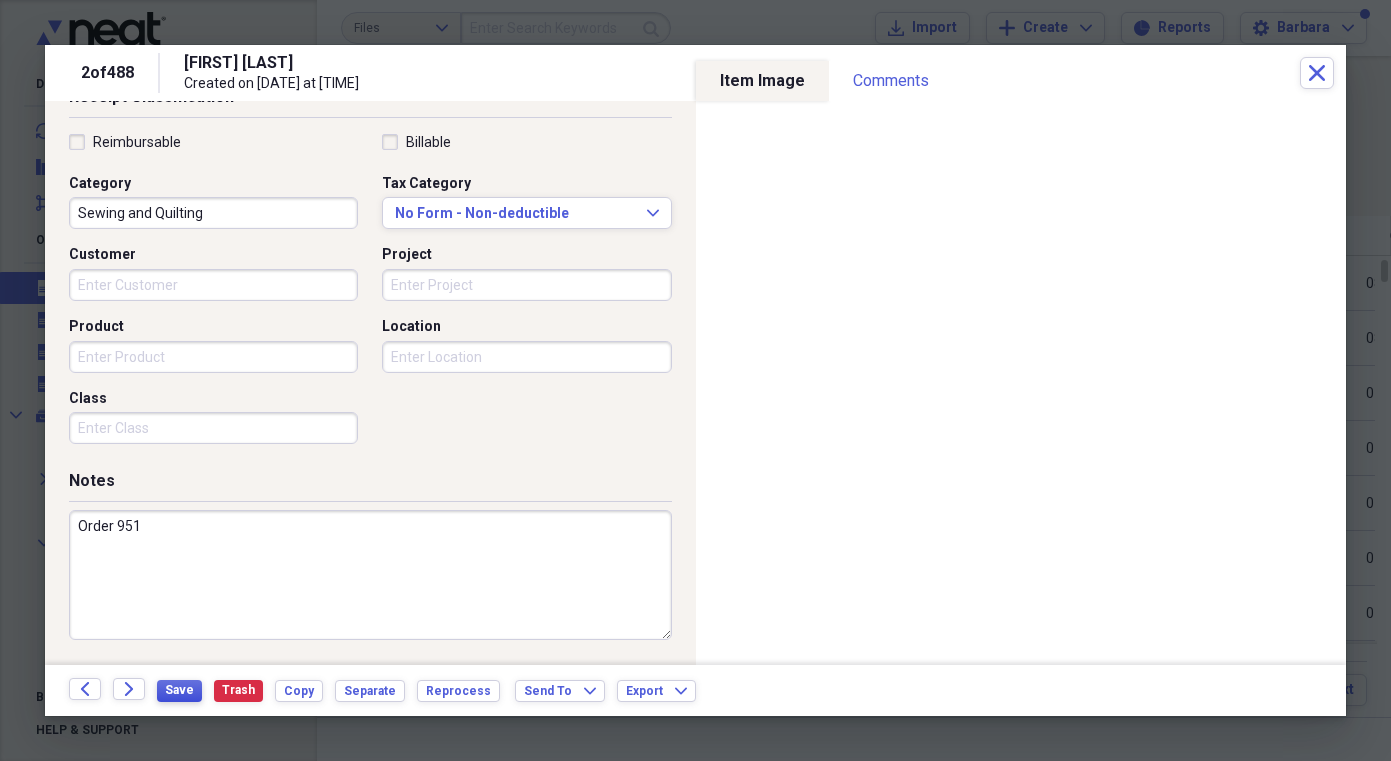 click on "Save" at bounding box center (179, 690) 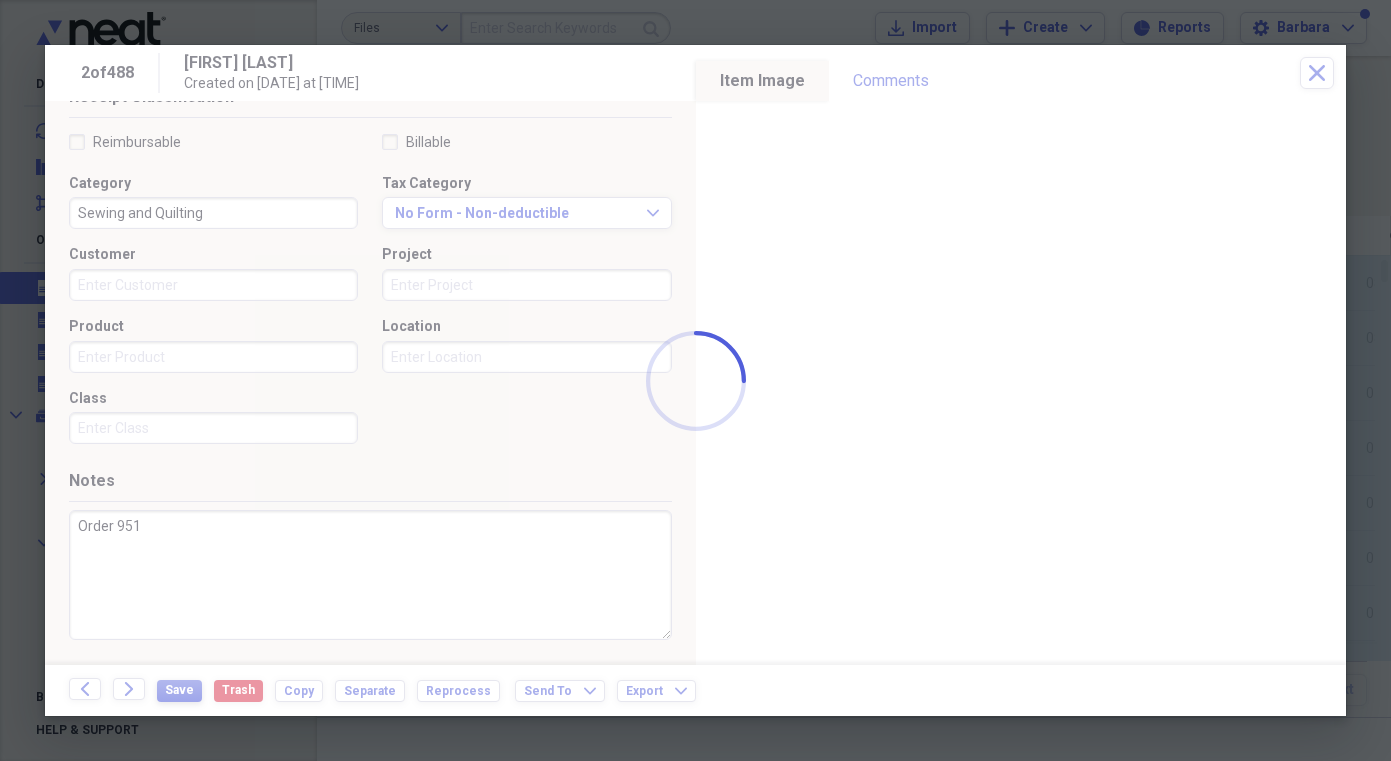 type on "Order 951" 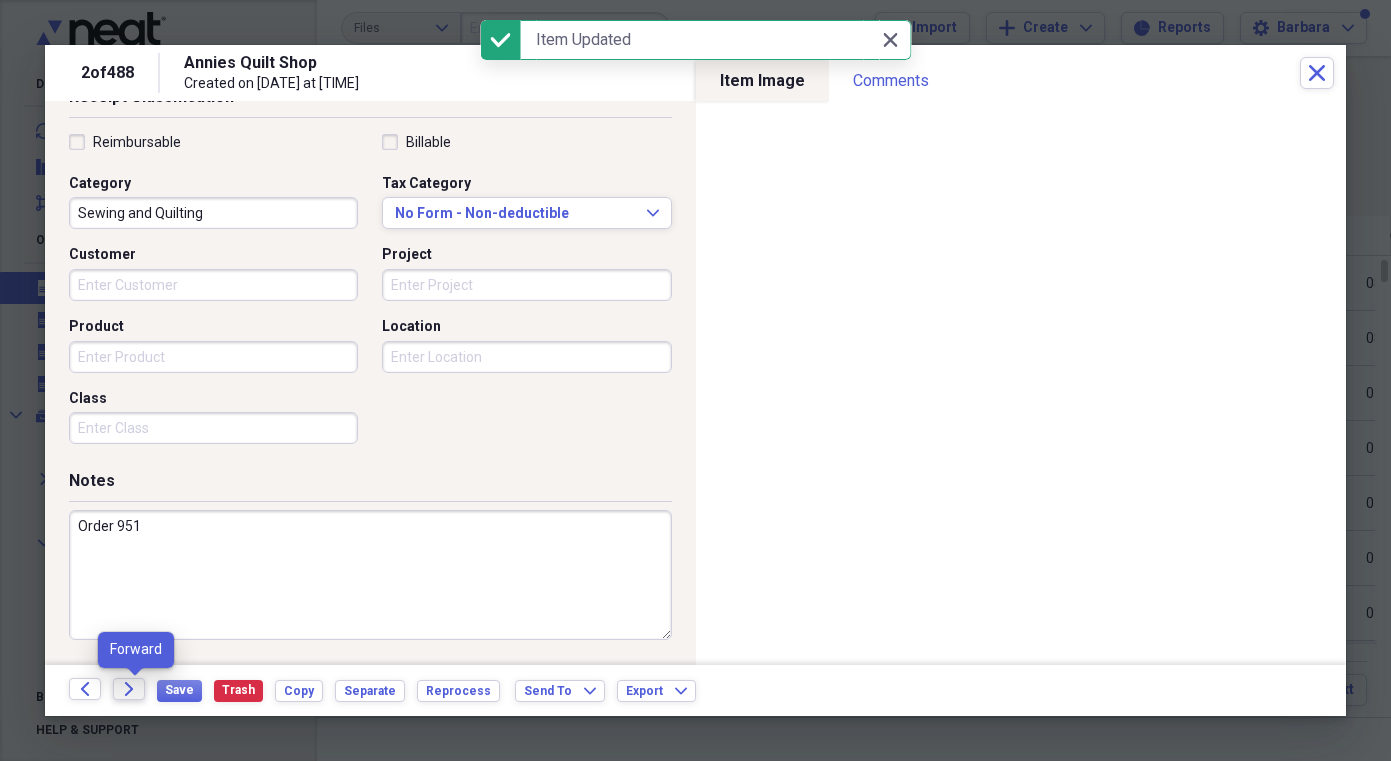 click 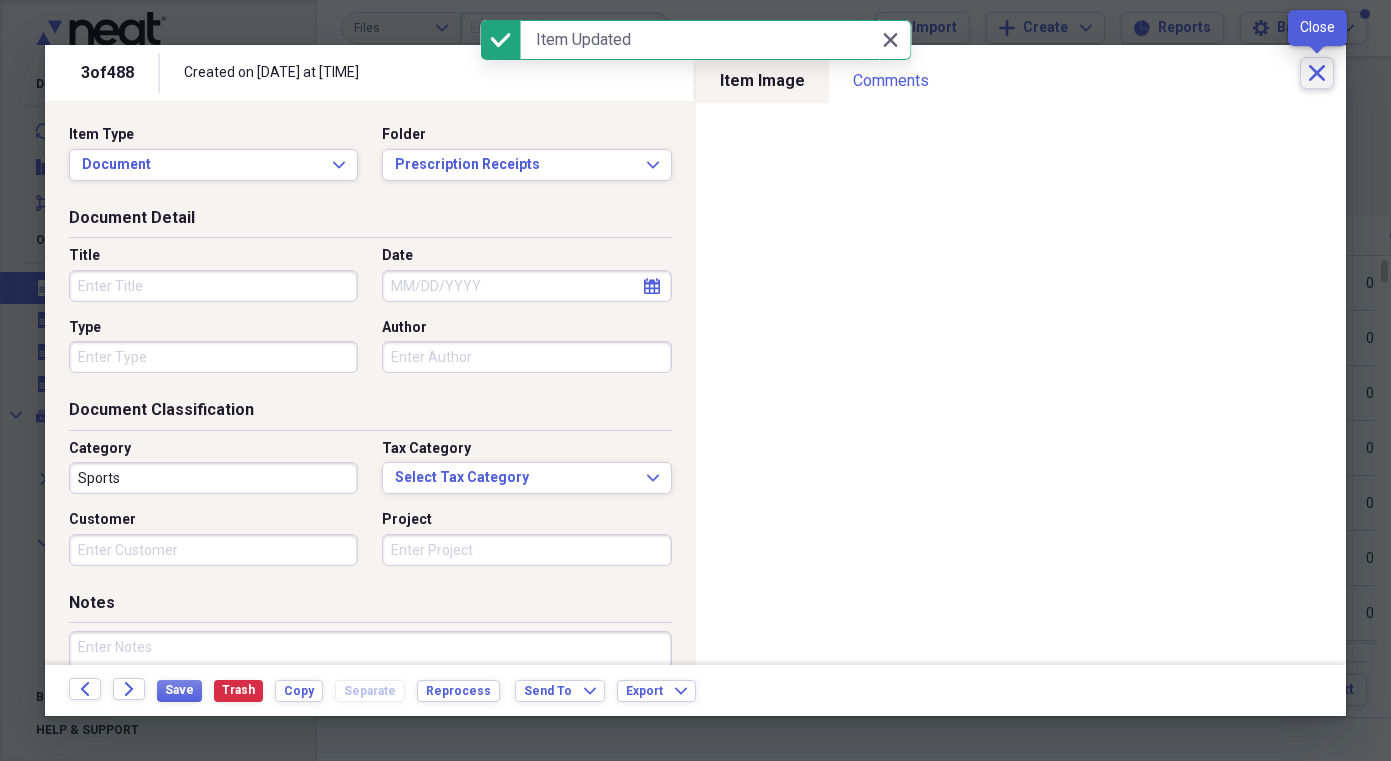 click on "Close" 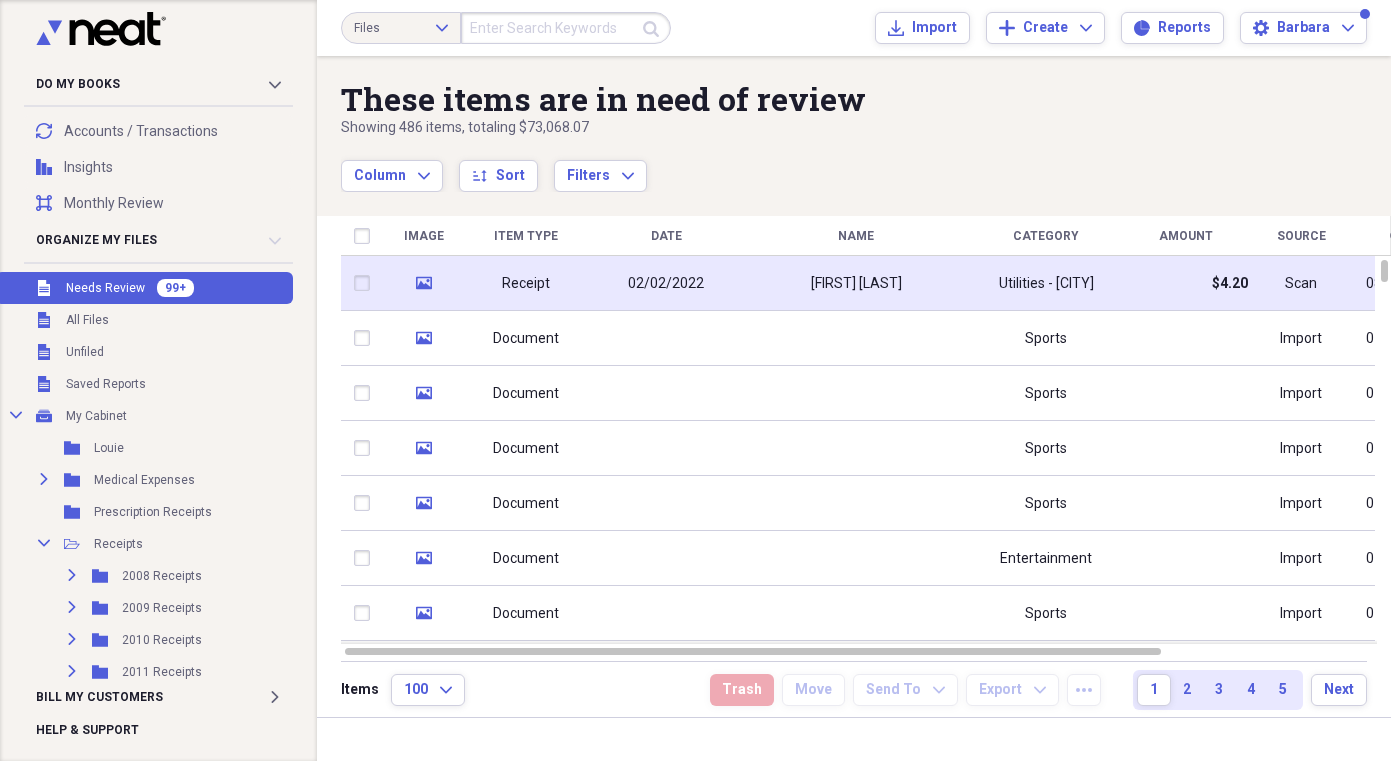 click on "02/02/2022" at bounding box center (666, 284) 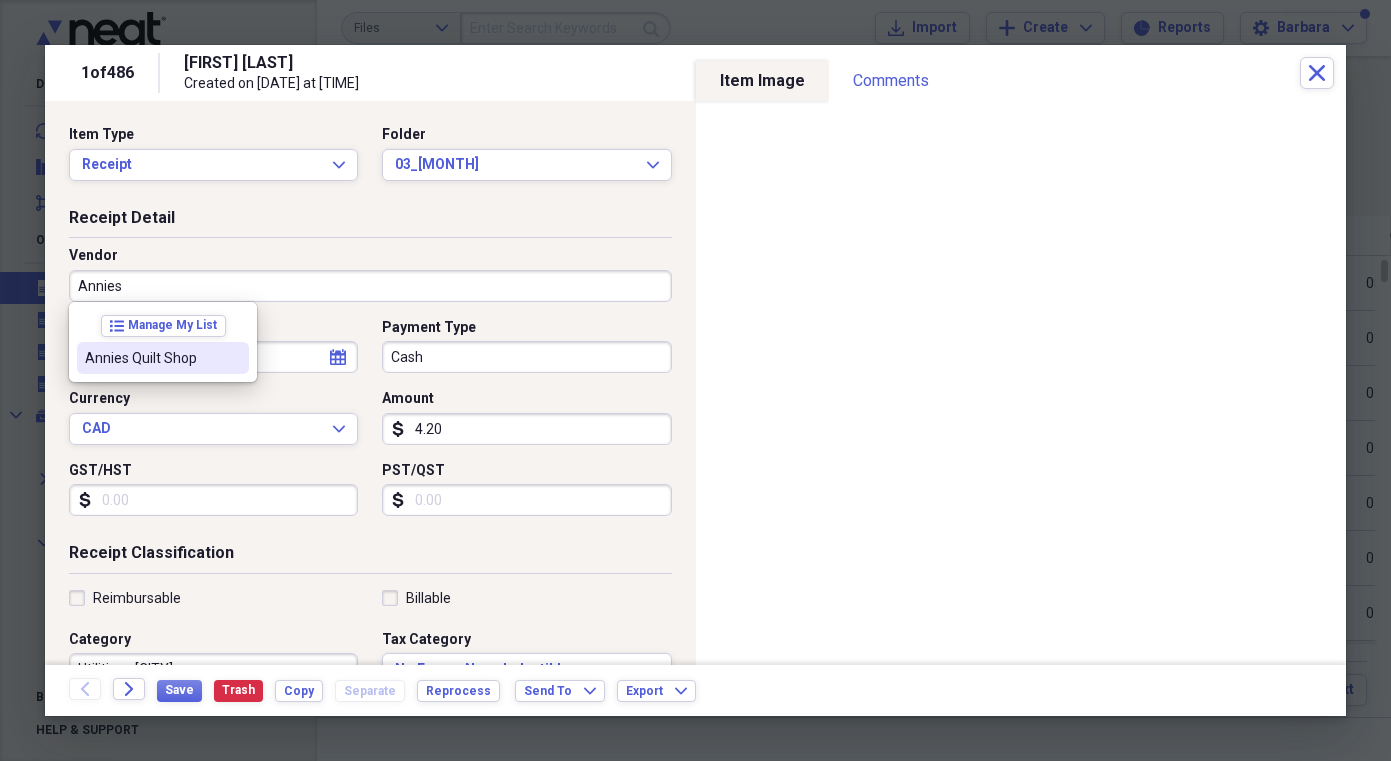 click on "Annies Quilt Shop" at bounding box center (151, 358) 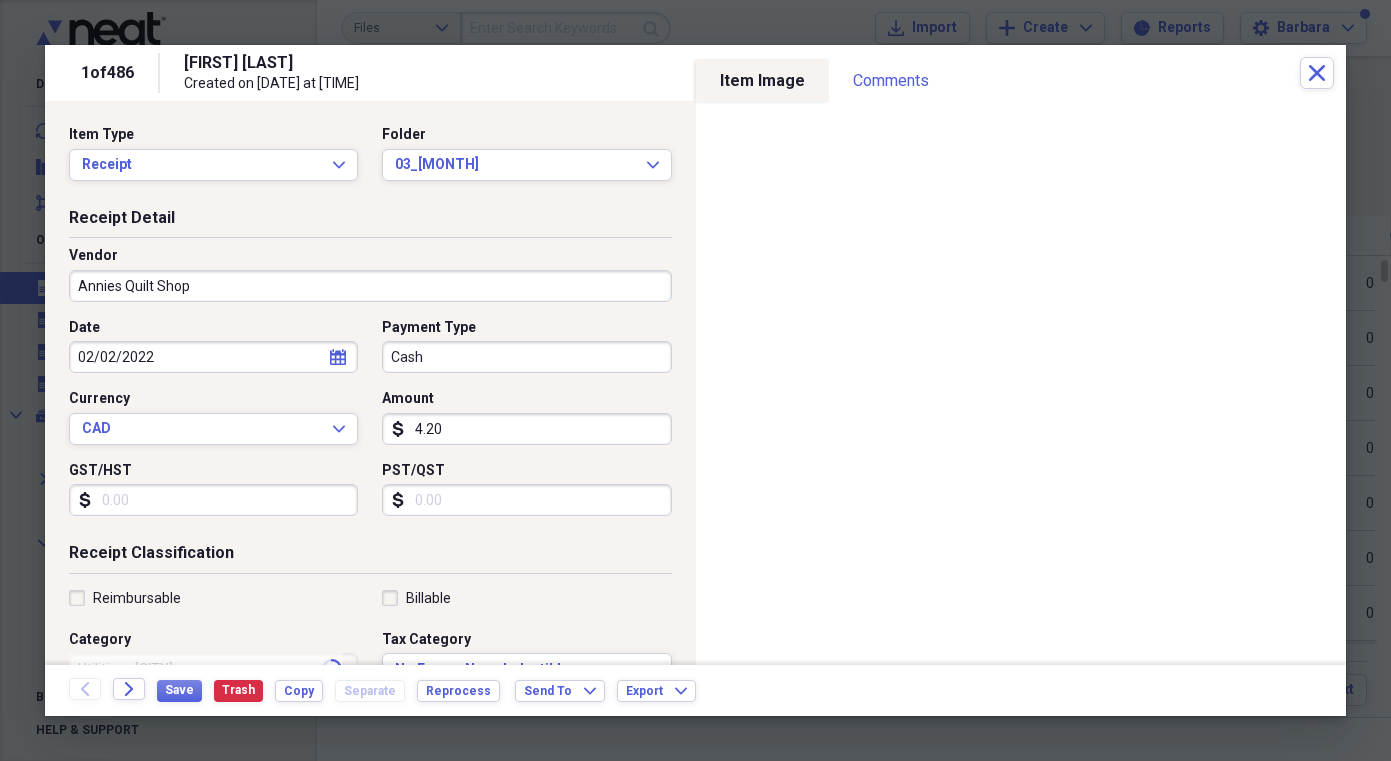 type on "Sewing and Quilting" 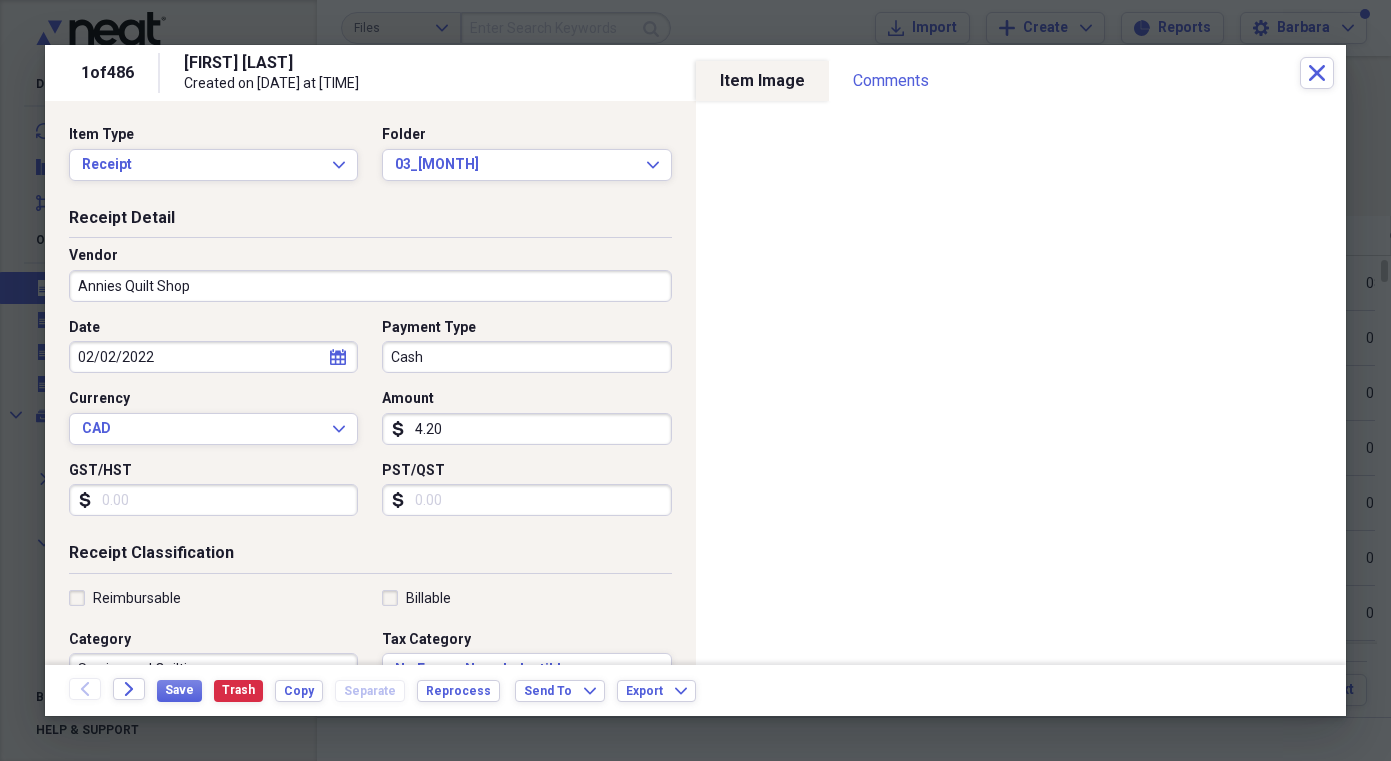 click 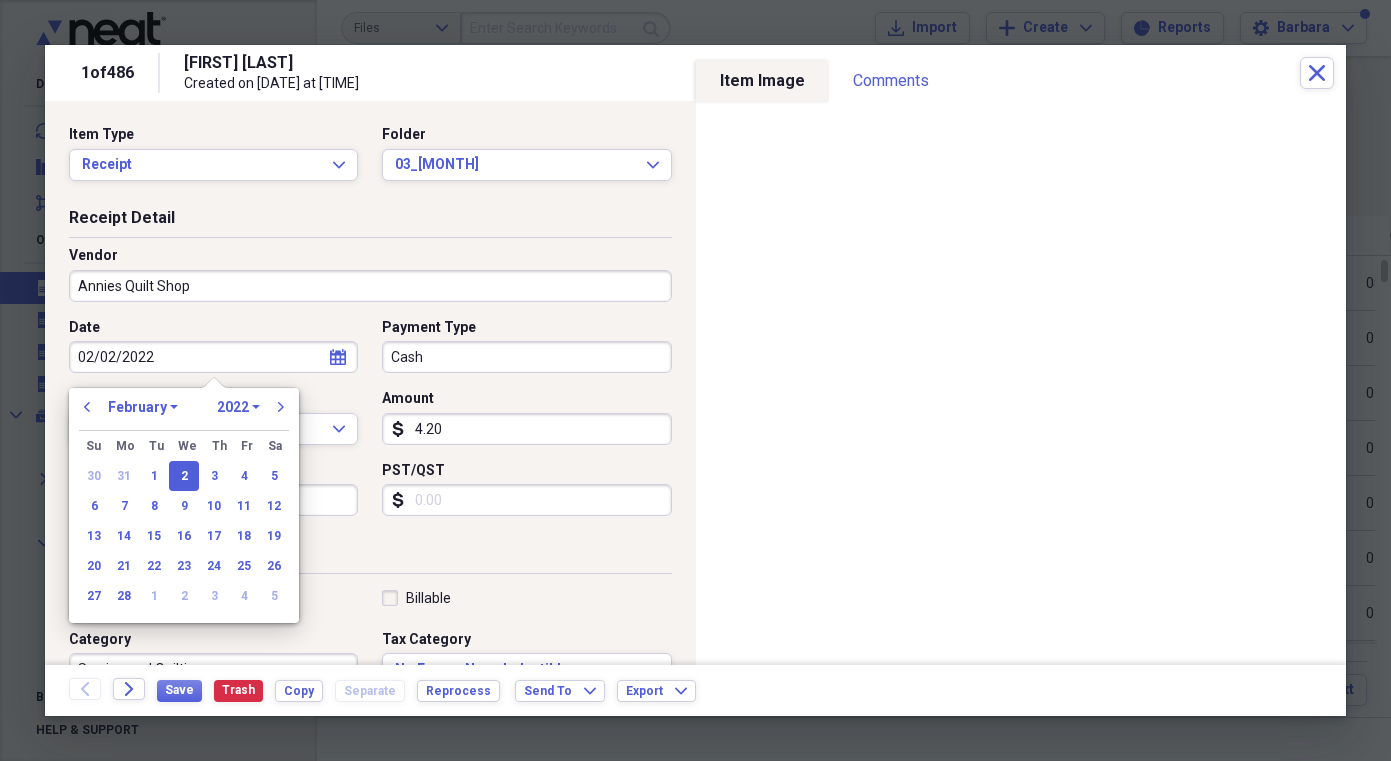 click on "January February March April May June July August September October November December" at bounding box center (143, 407) 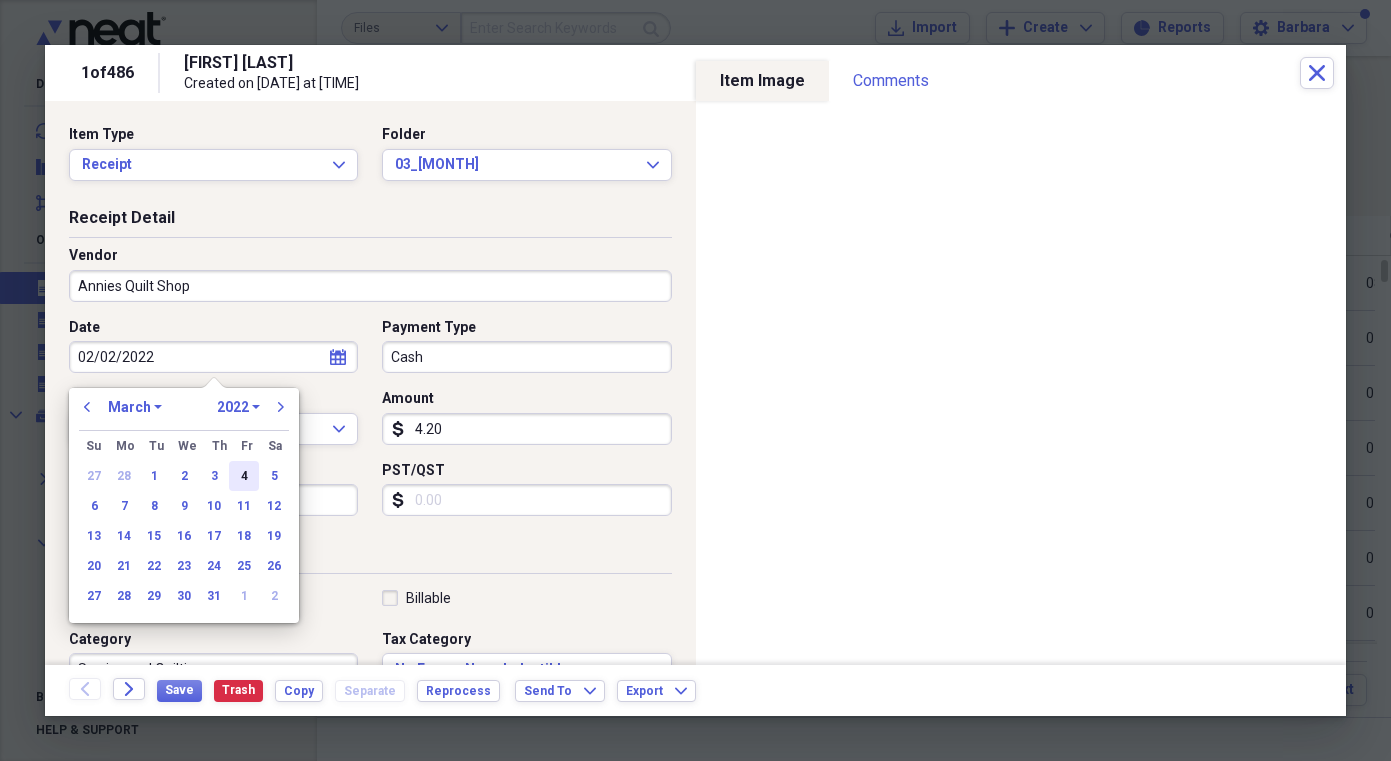 click on "4" at bounding box center [244, 476] 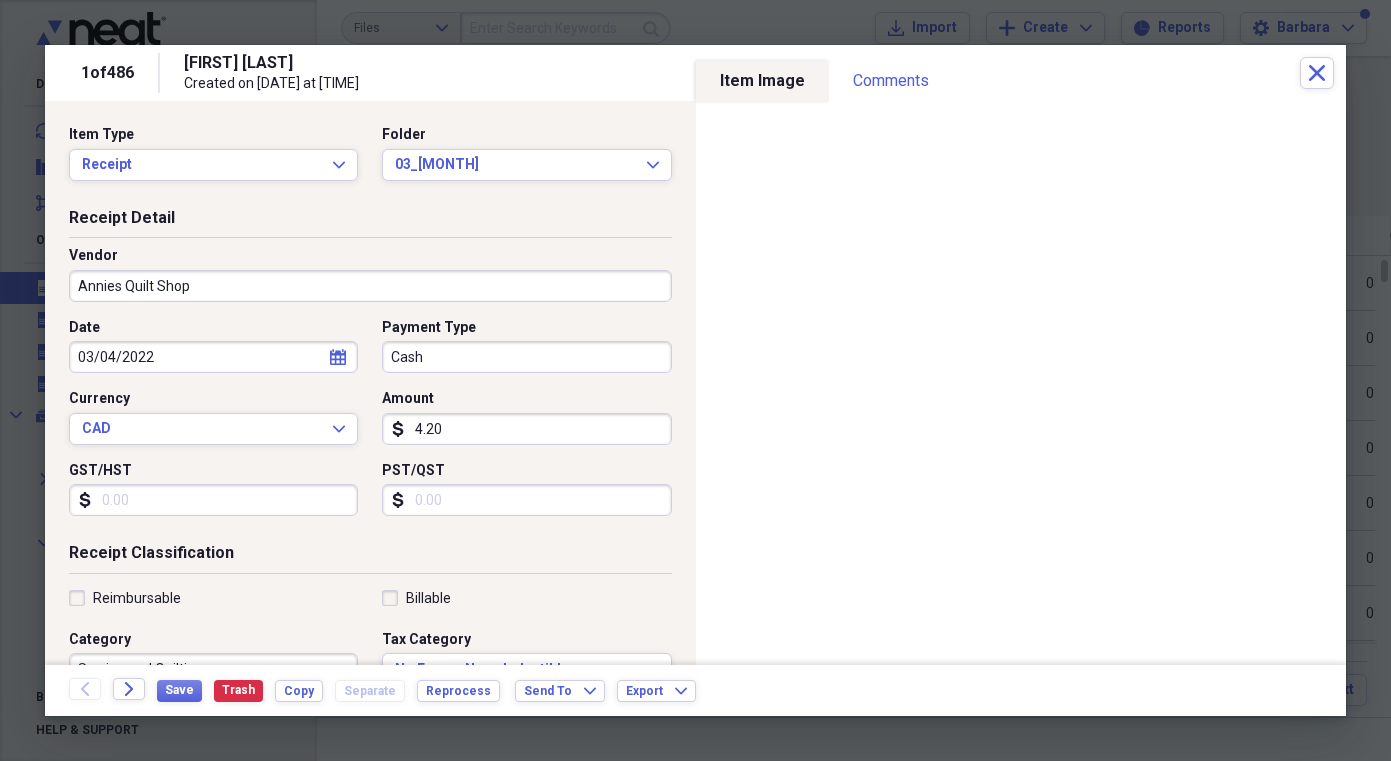 click on "Cash" at bounding box center [526, 357] 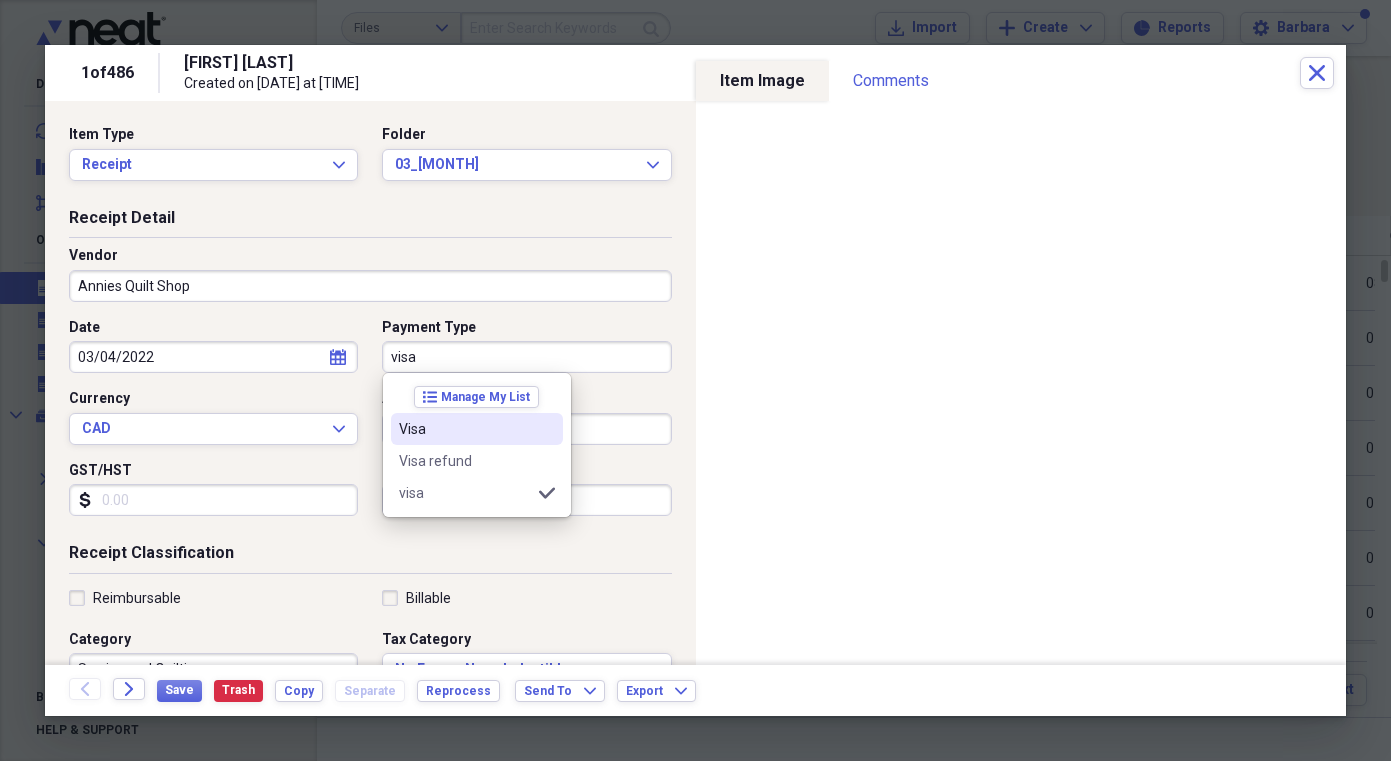 click on "Visa" at bounding box center [465, 429] 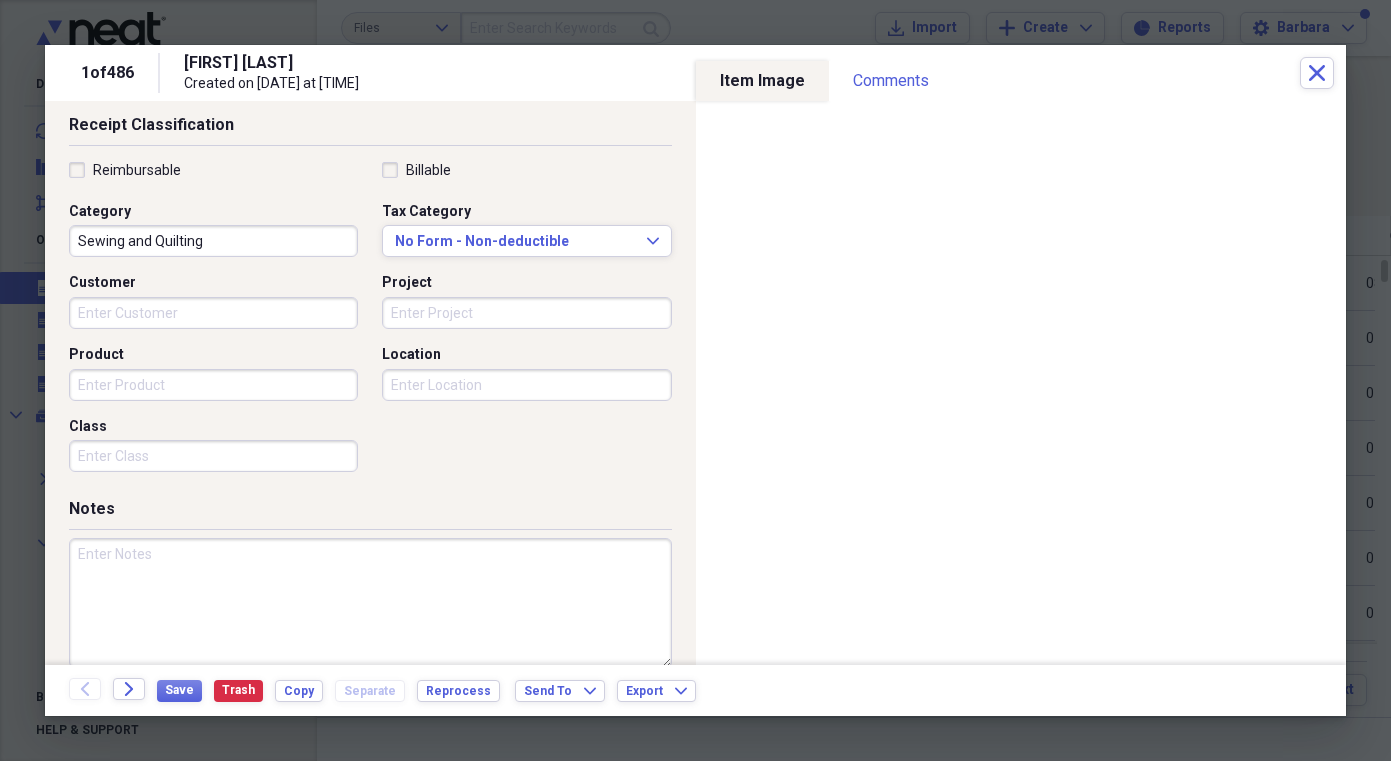 scroll, scrollTop: 456, scrollLeft: 0, axis: vertical 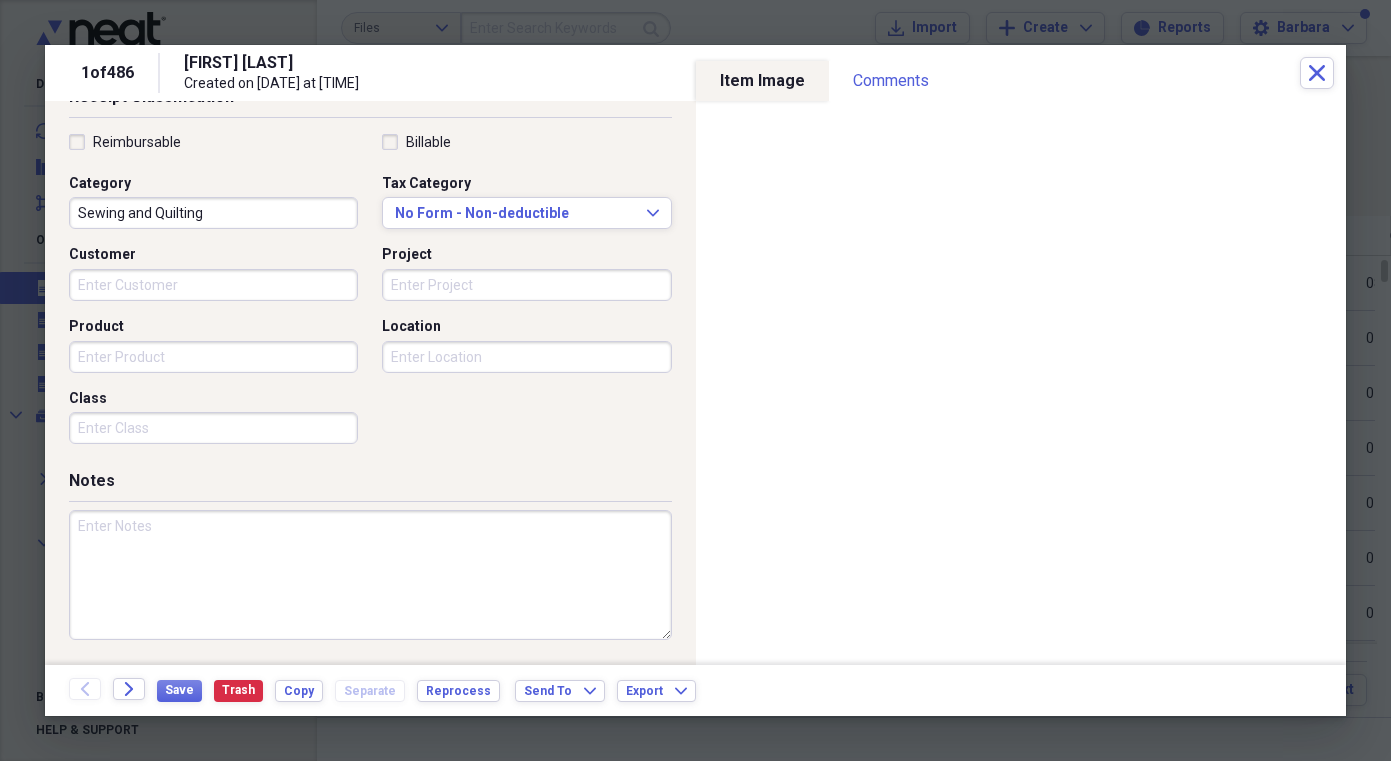 click at bounding box center [370, 575] 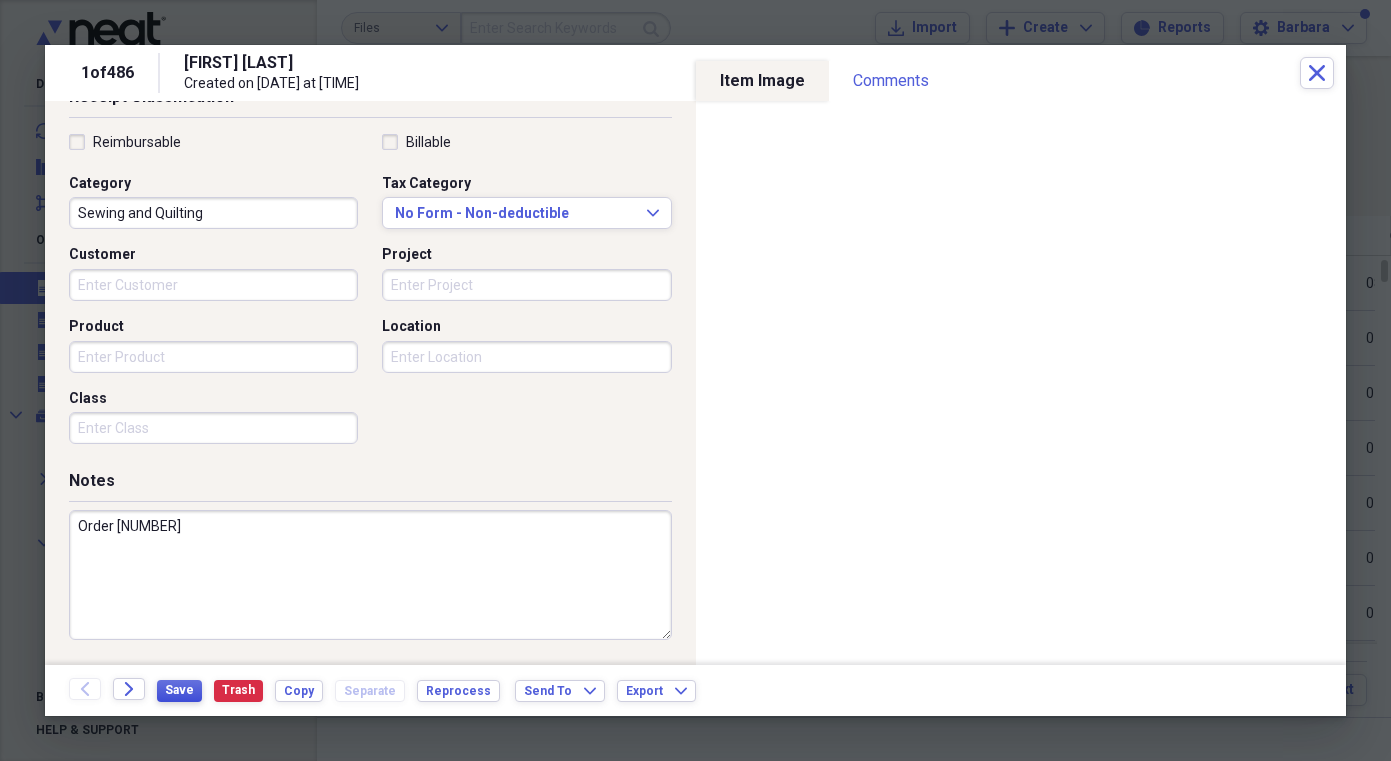 click on "Save" at bounding box center (179, 690) 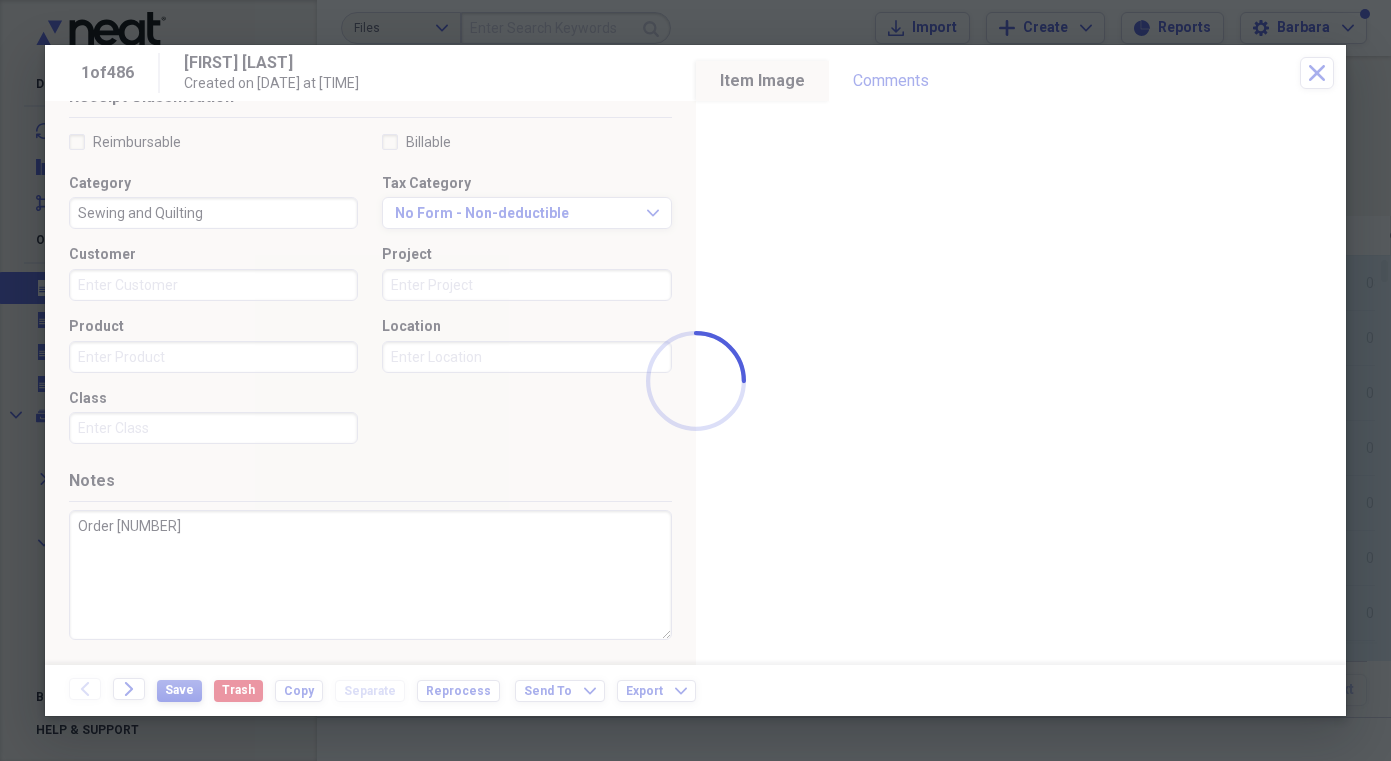 type on "Order [NUMBER]" 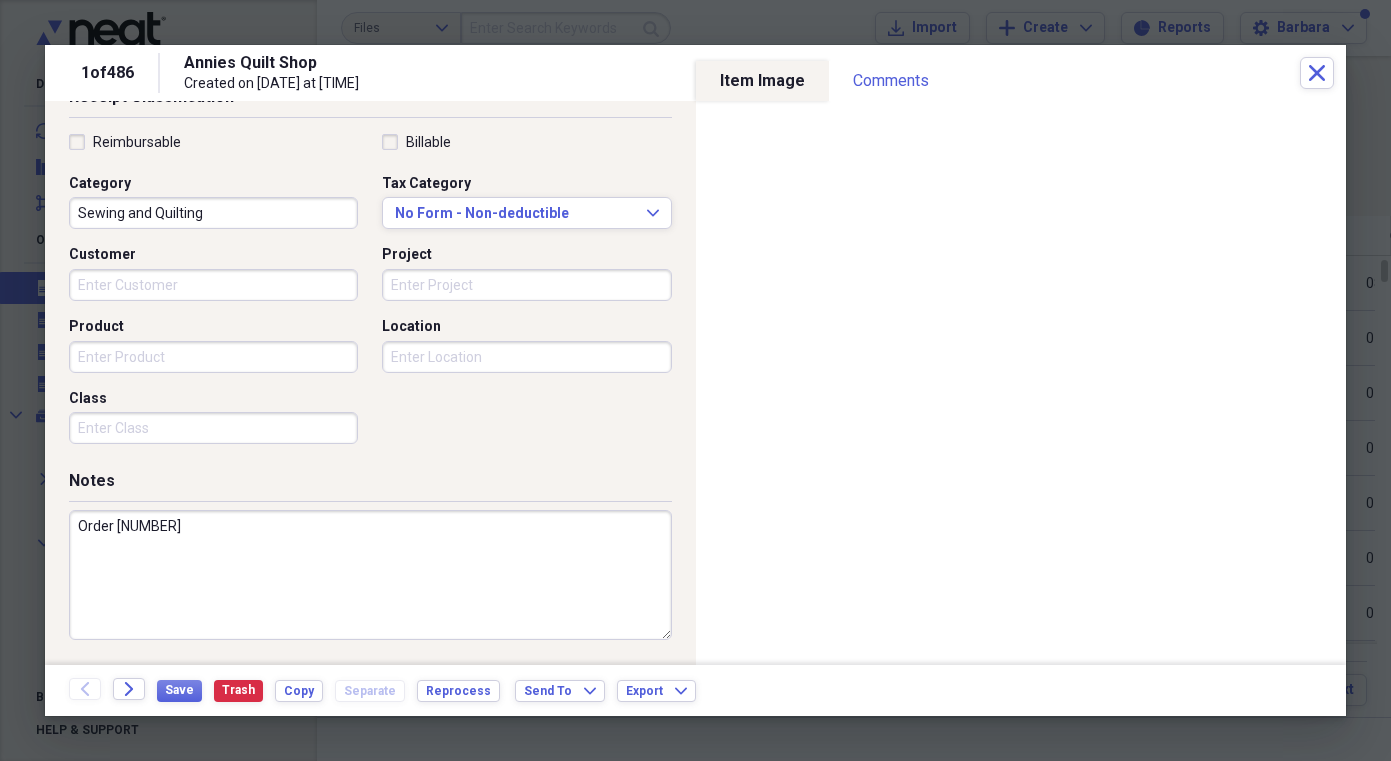 click on "Save Trash Copy Separate Reprocess" at bounding box center [334, 690] 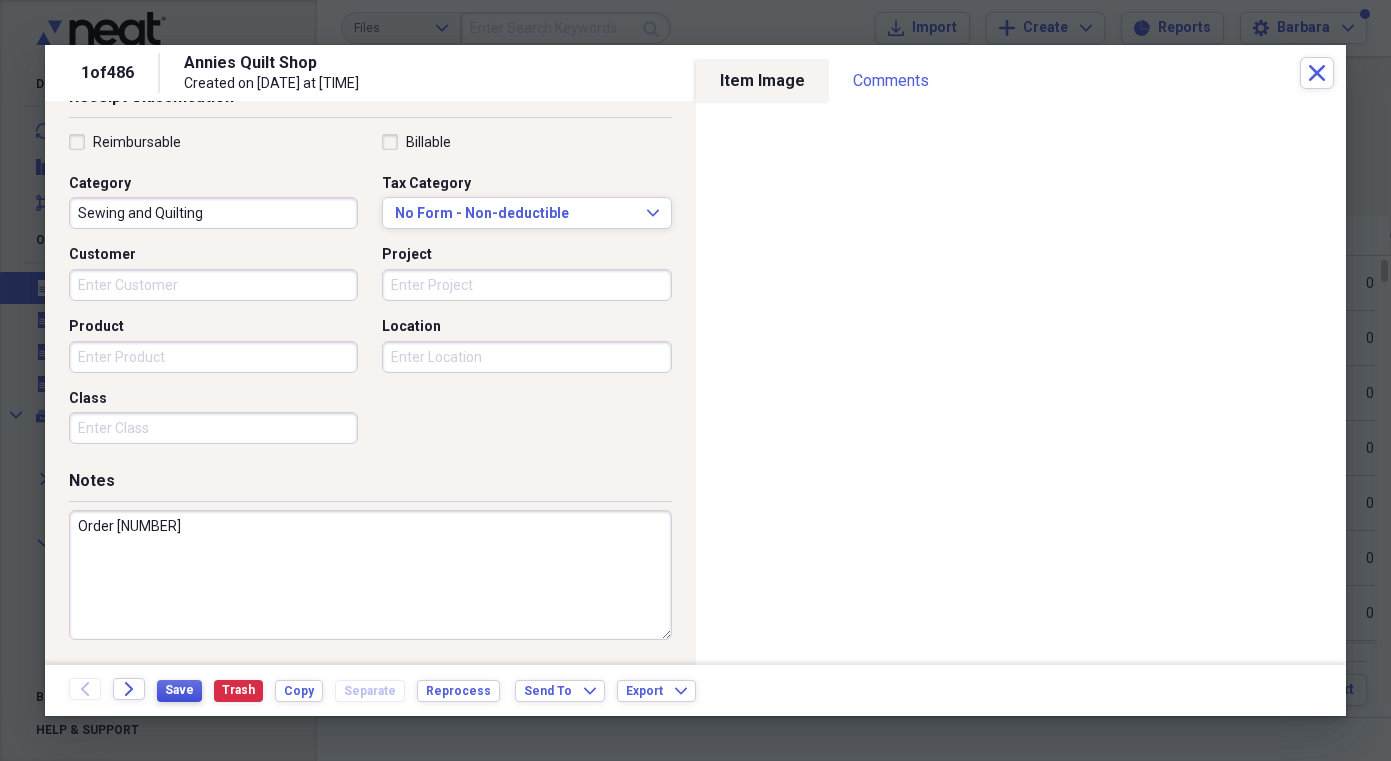 click on "Save" at bounding box center [179, 690] 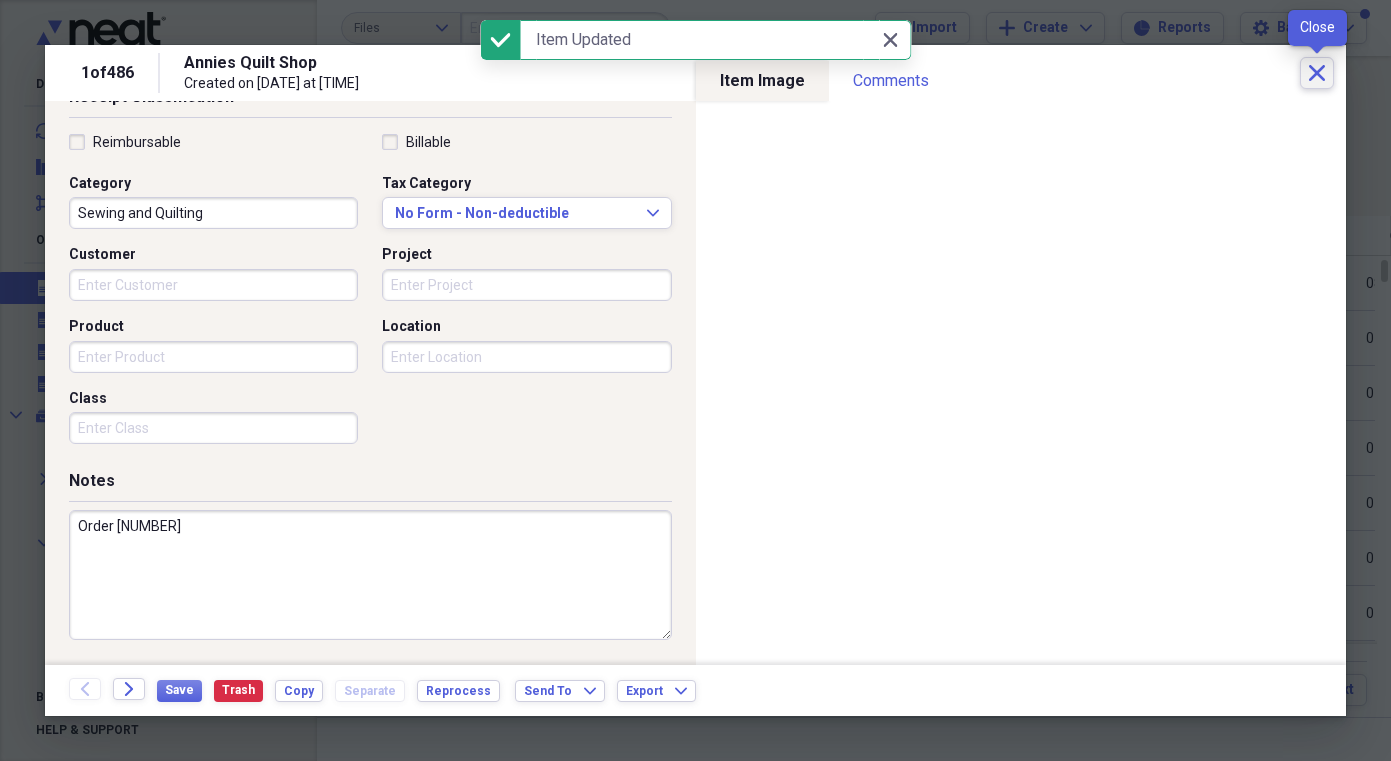 click on "Close" 